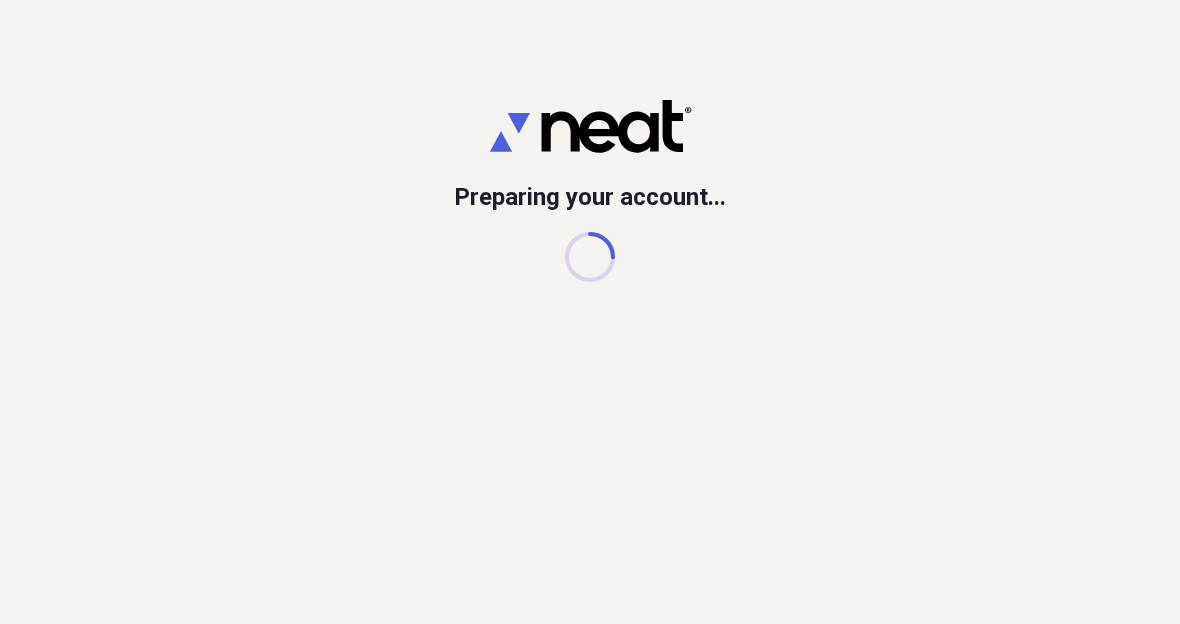 scroll, scrollTop: 0, scrollLeft: 0, axis: both 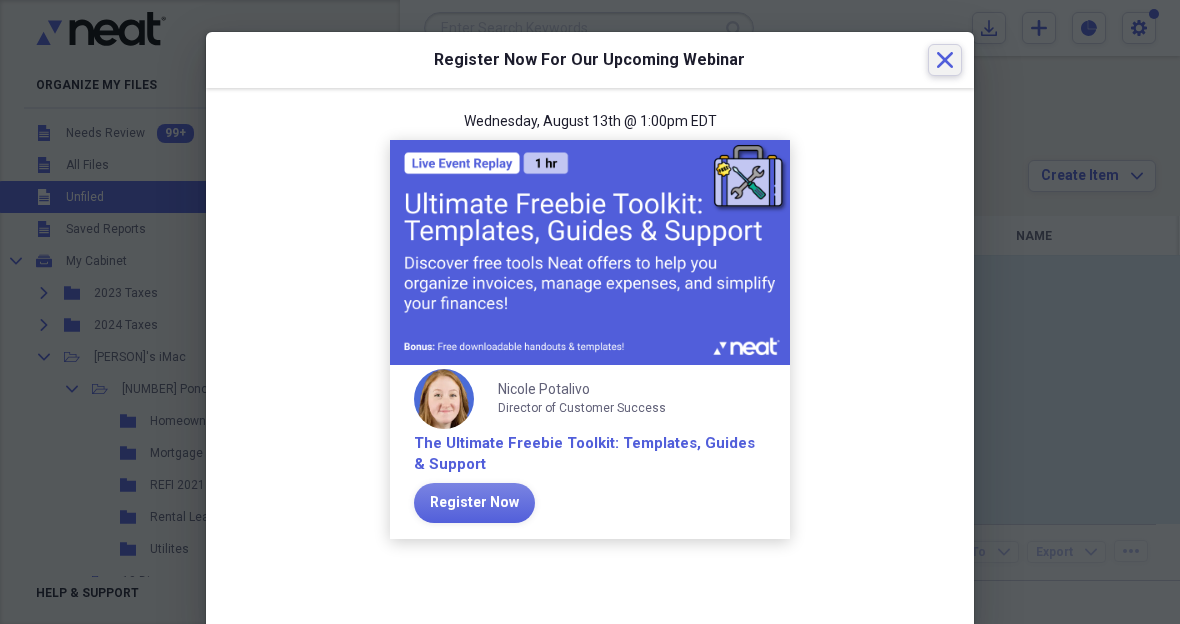 click 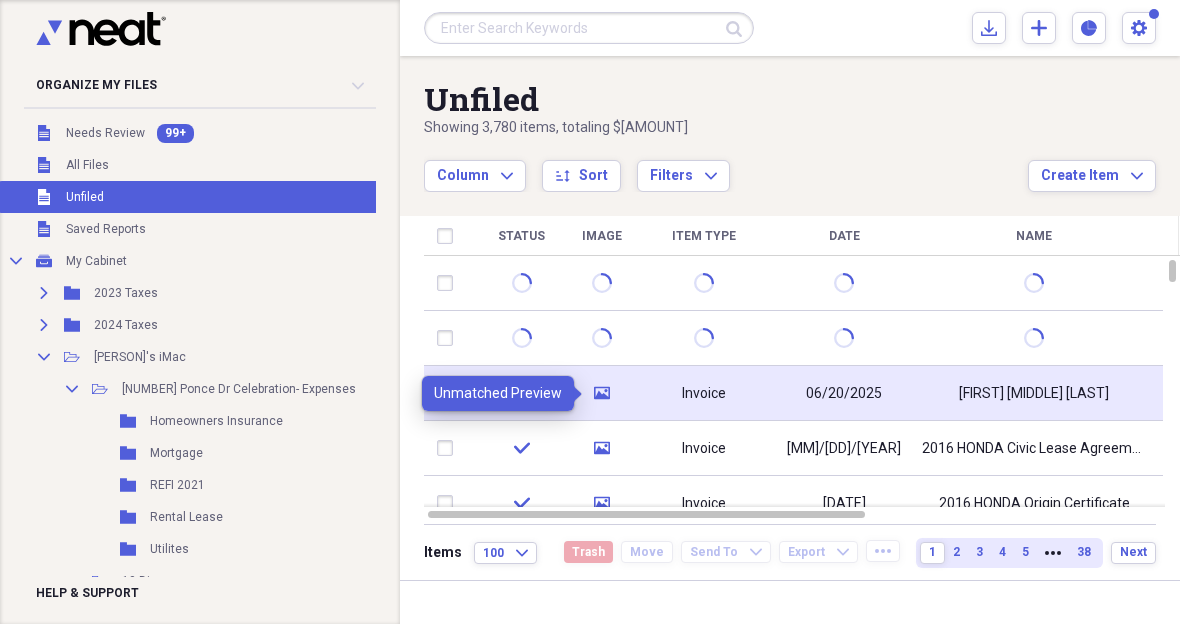 click on "media" 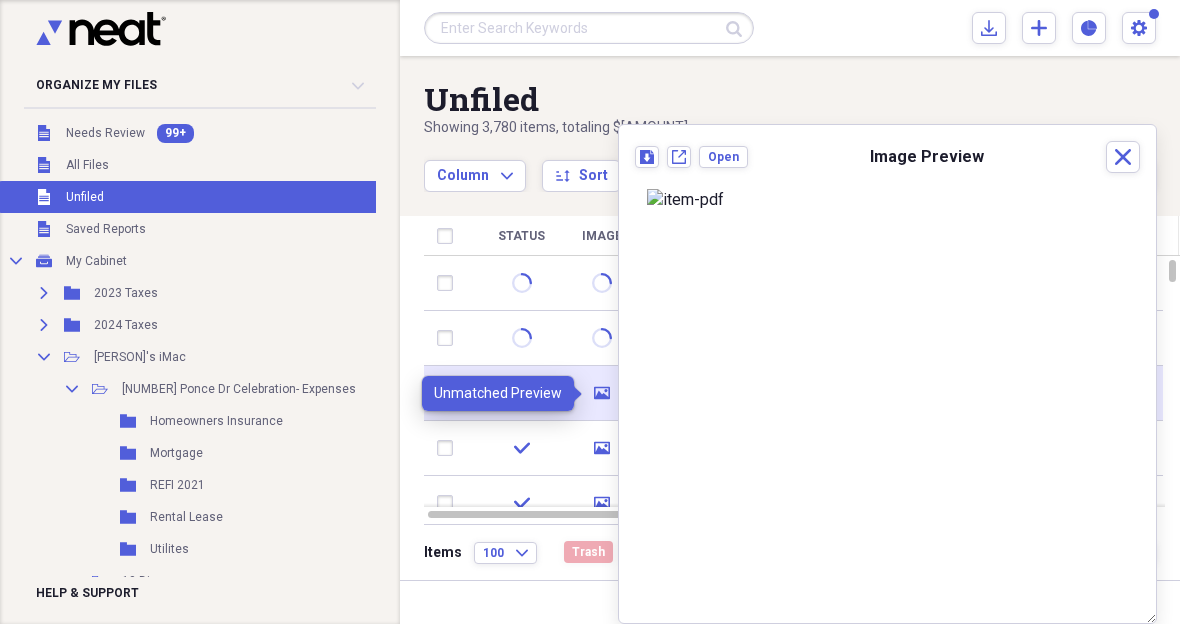 click on "media" 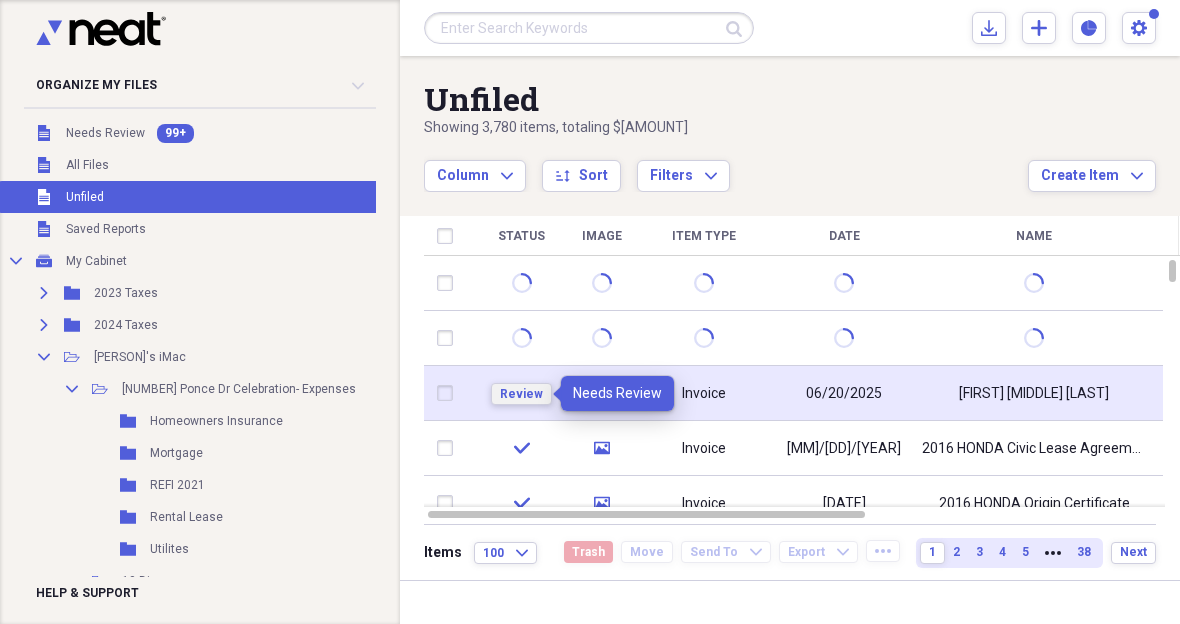 click on "Review" at bounding box center (521, 394) 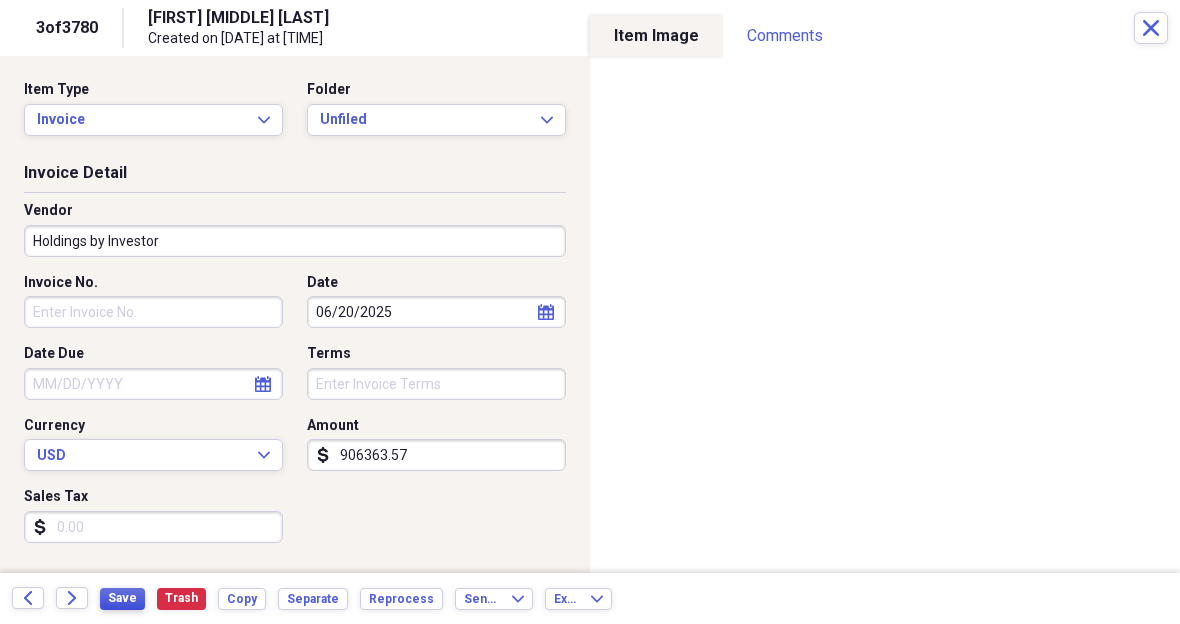 click on "Save" at bounding box center [122, 598] 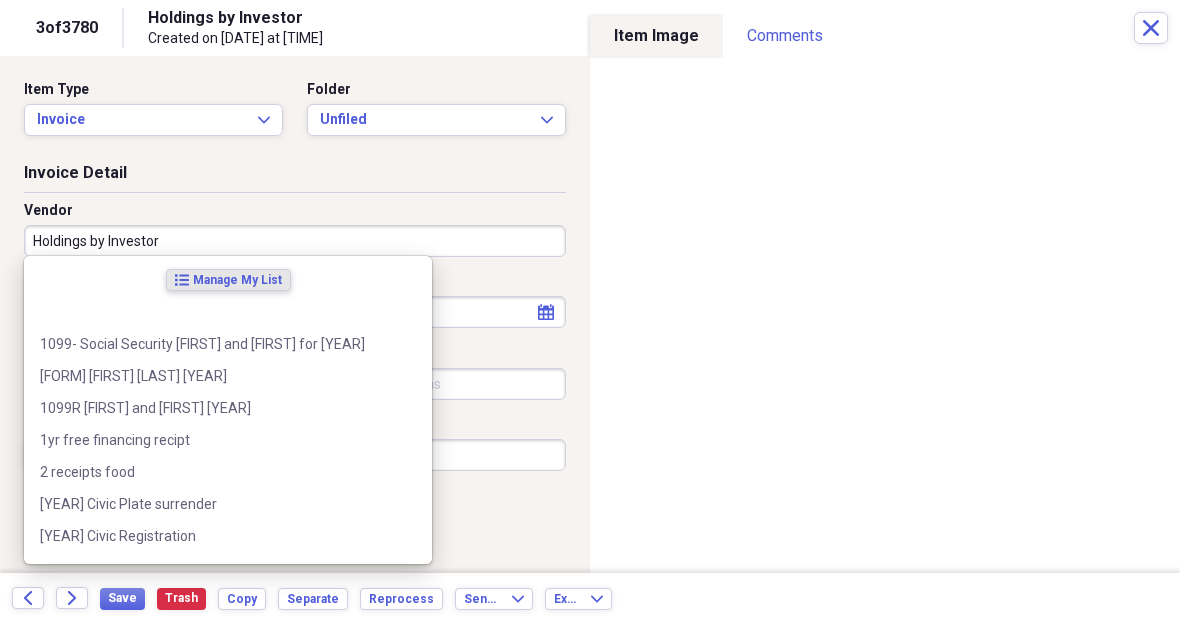 click on "Holdings by Investor" at bounding box center (295, 241) 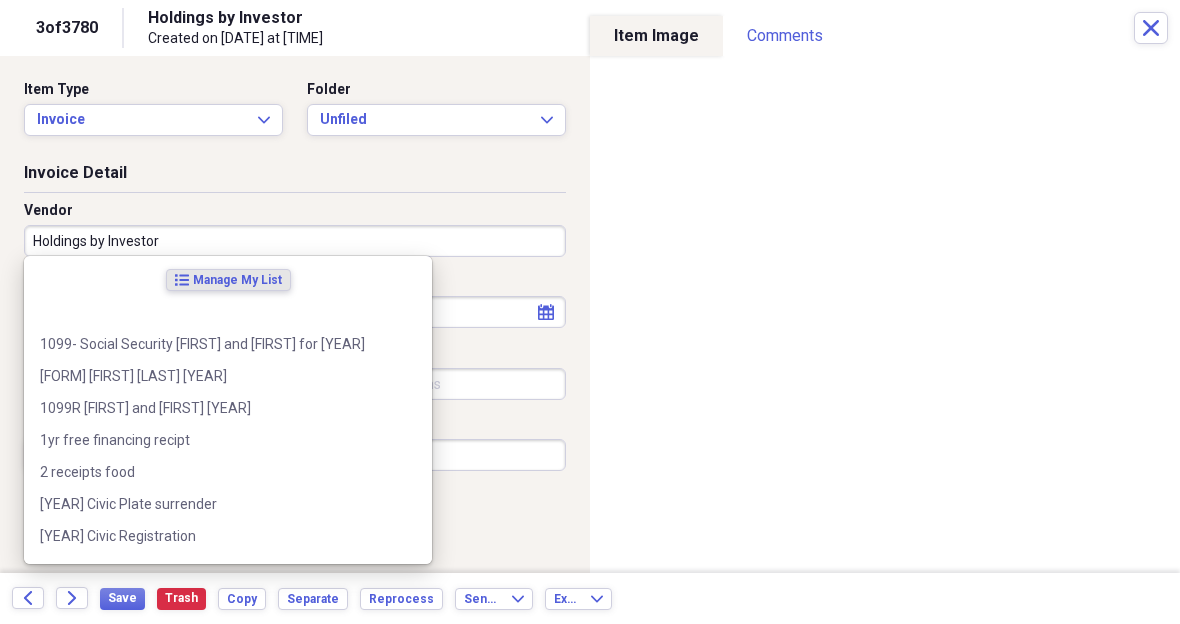 click on "Holdings by Investor" at bounding box center (295, 241) 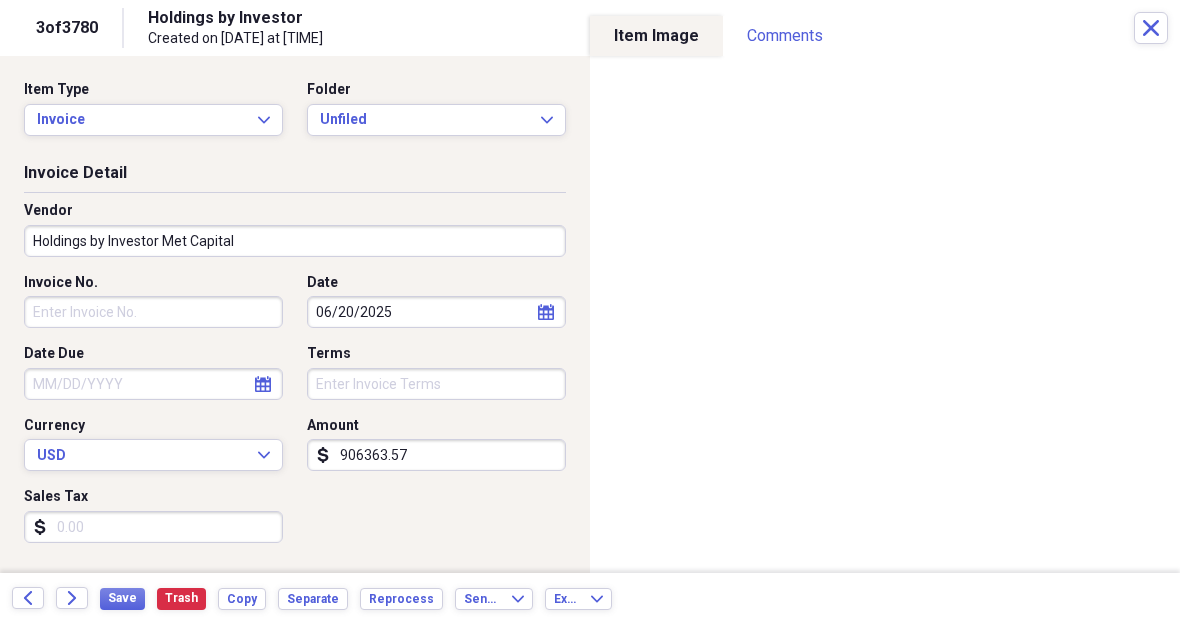 type on "Holdings by Investor Met Capital" 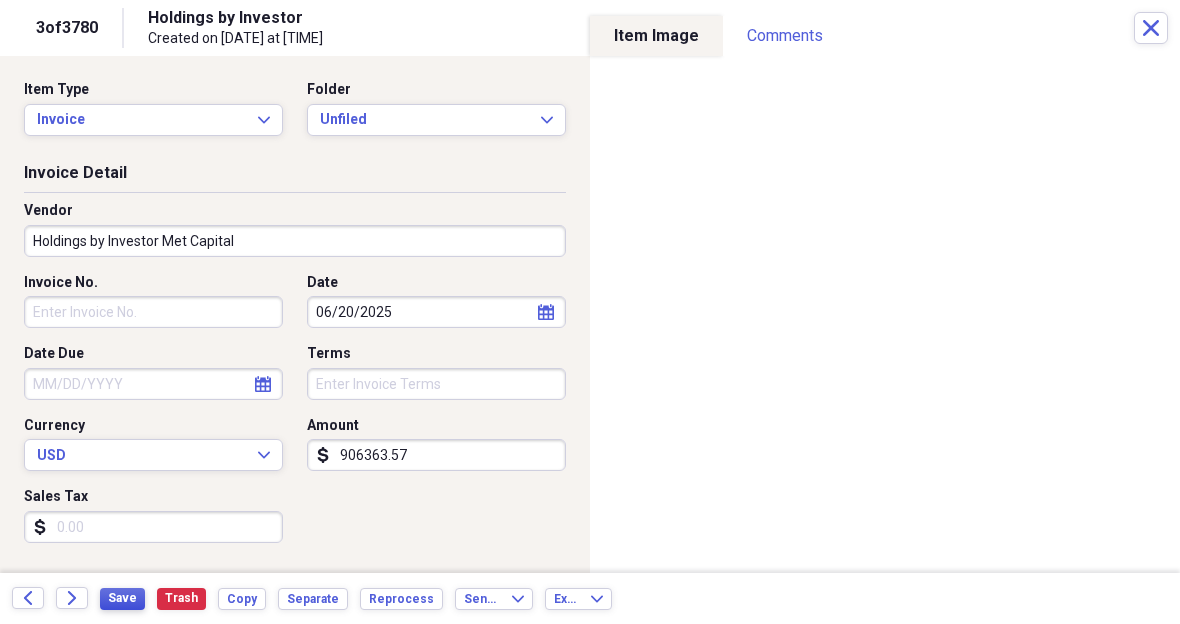 click on "Save" at bounding box center (122, 598) 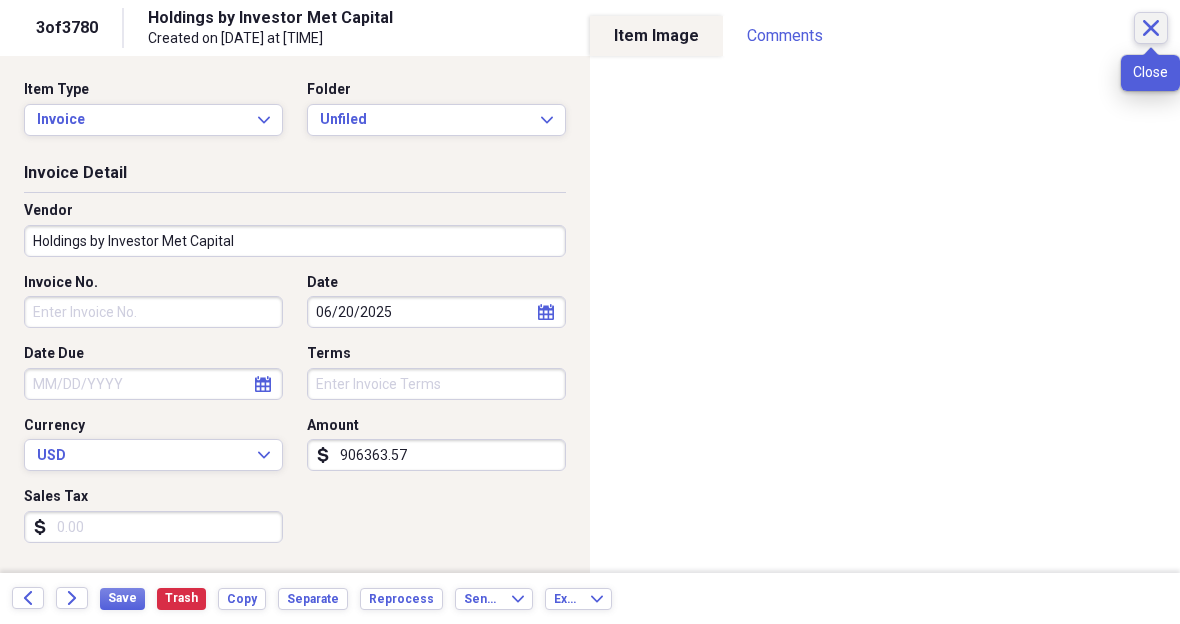 click on "Close" 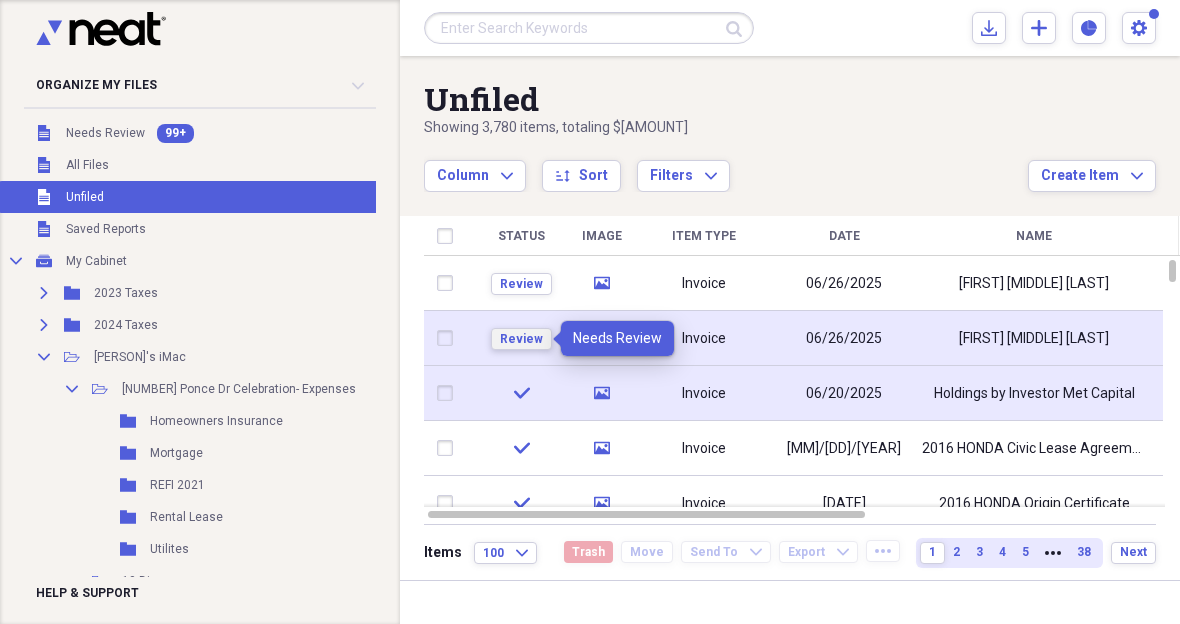 click on "Review" at bounding box center [521, 339] 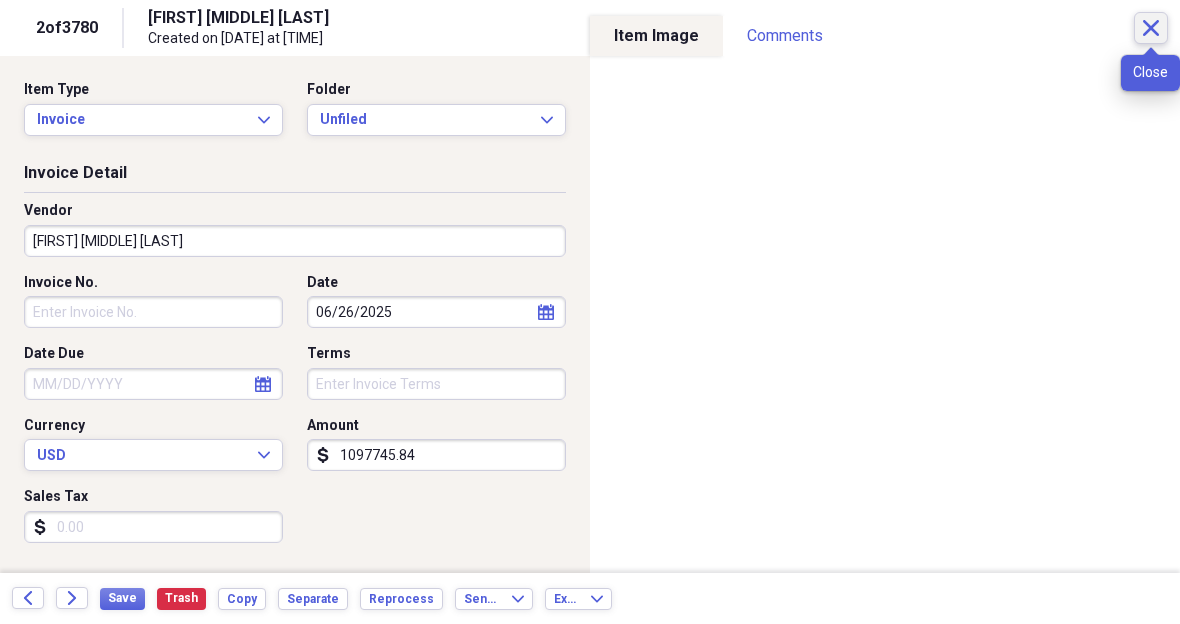 click on "Close" 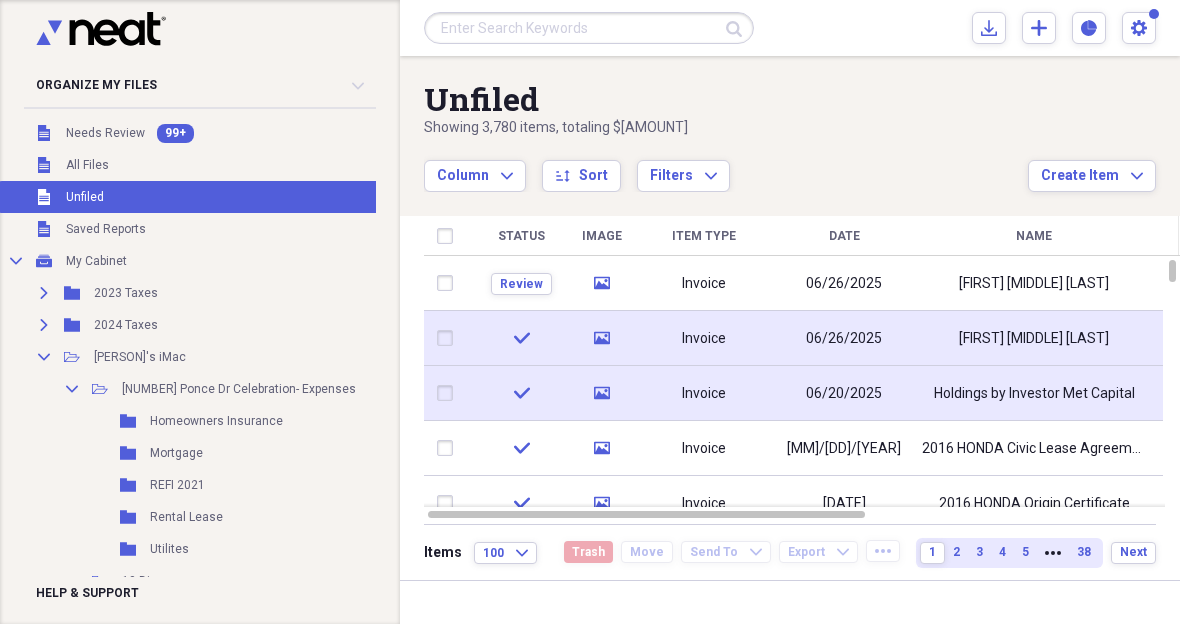 click on "Invoice" at bounding box center [704, 339] 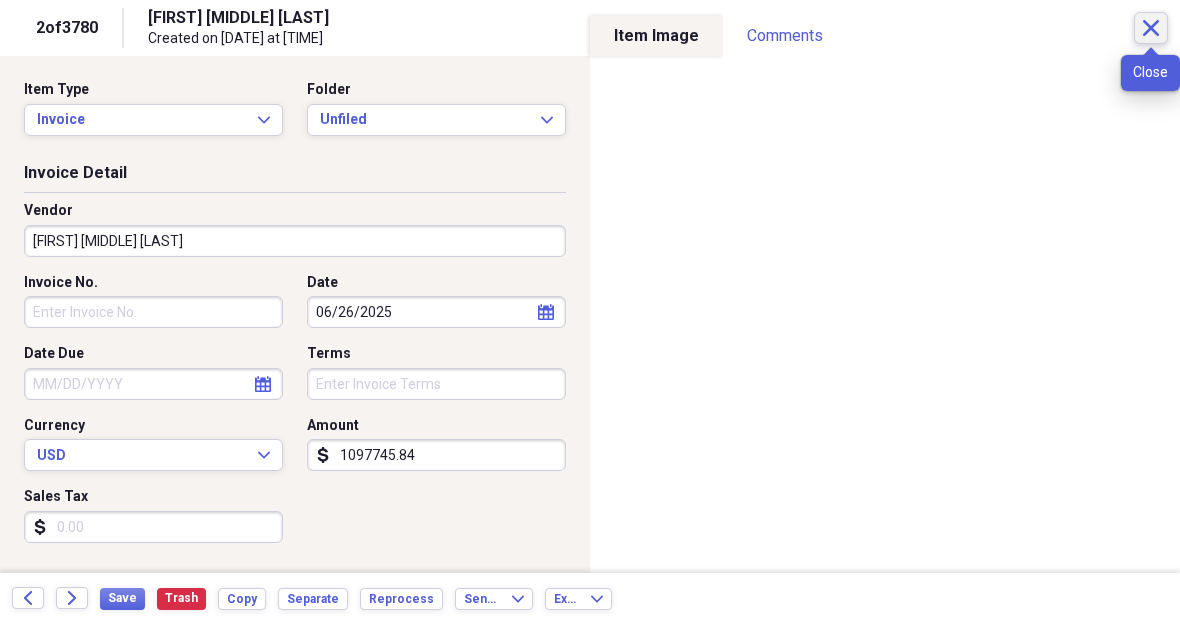 click on "Close" 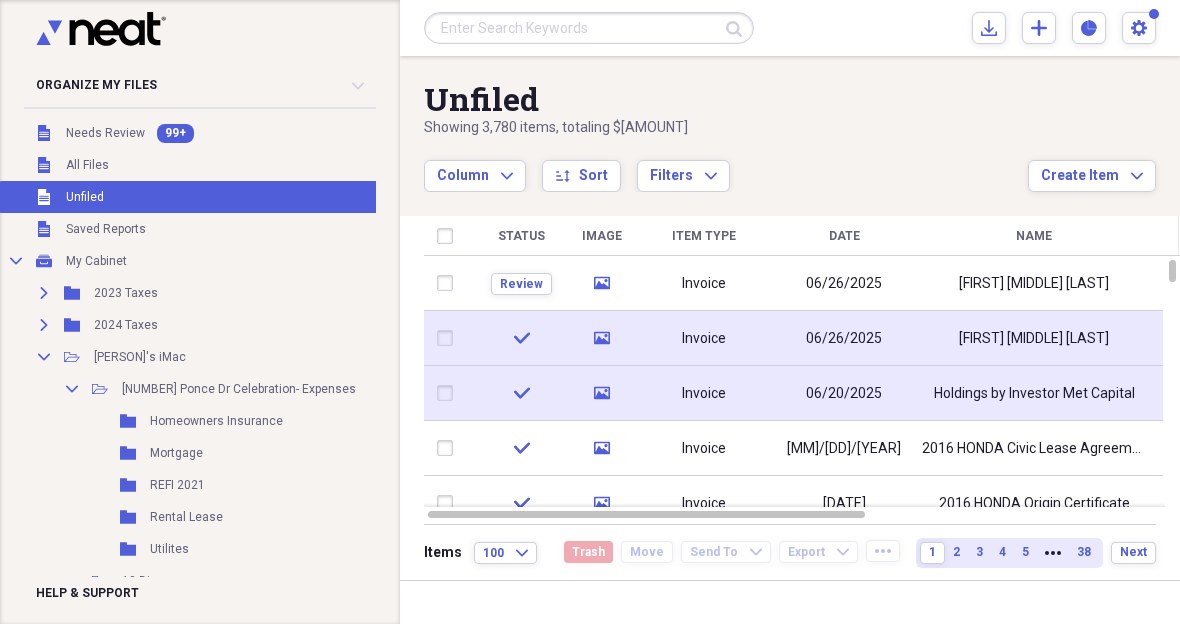 click at bounding box center [449, 338] 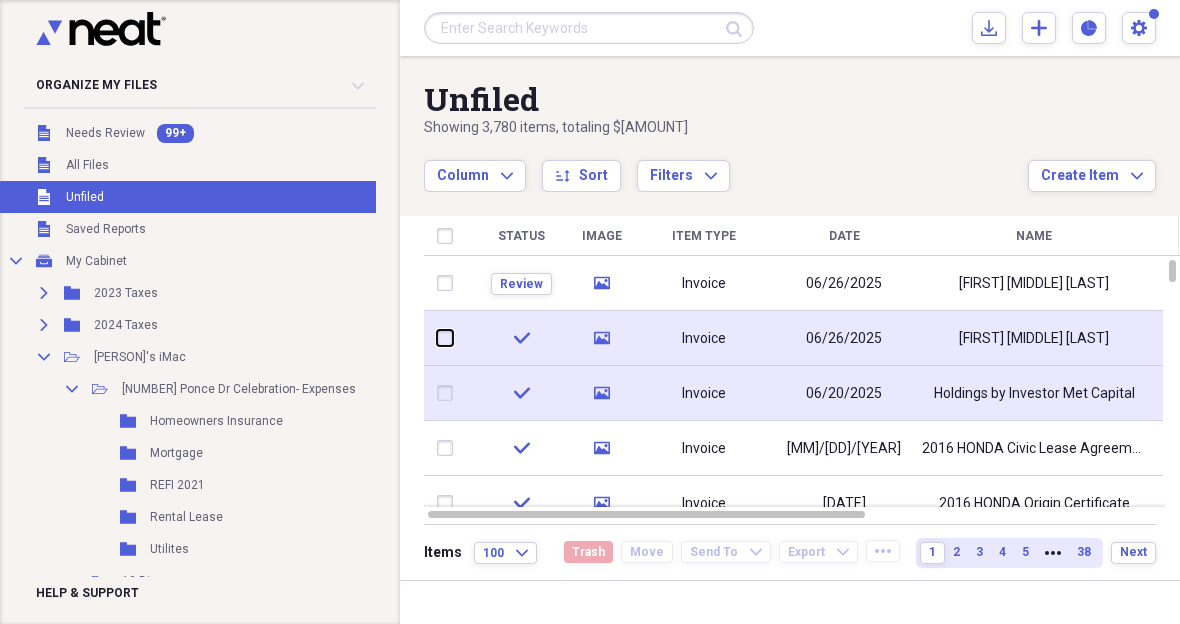 click at bounding box center (437, 338) 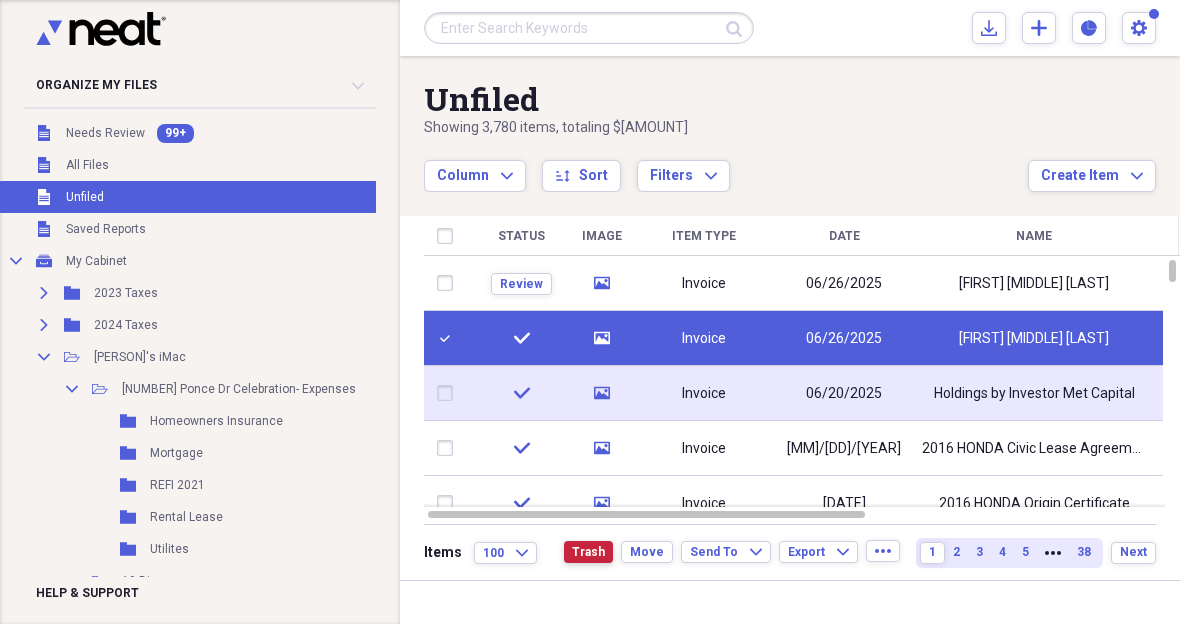 click on "Trash" at bounding box center (588, 552) 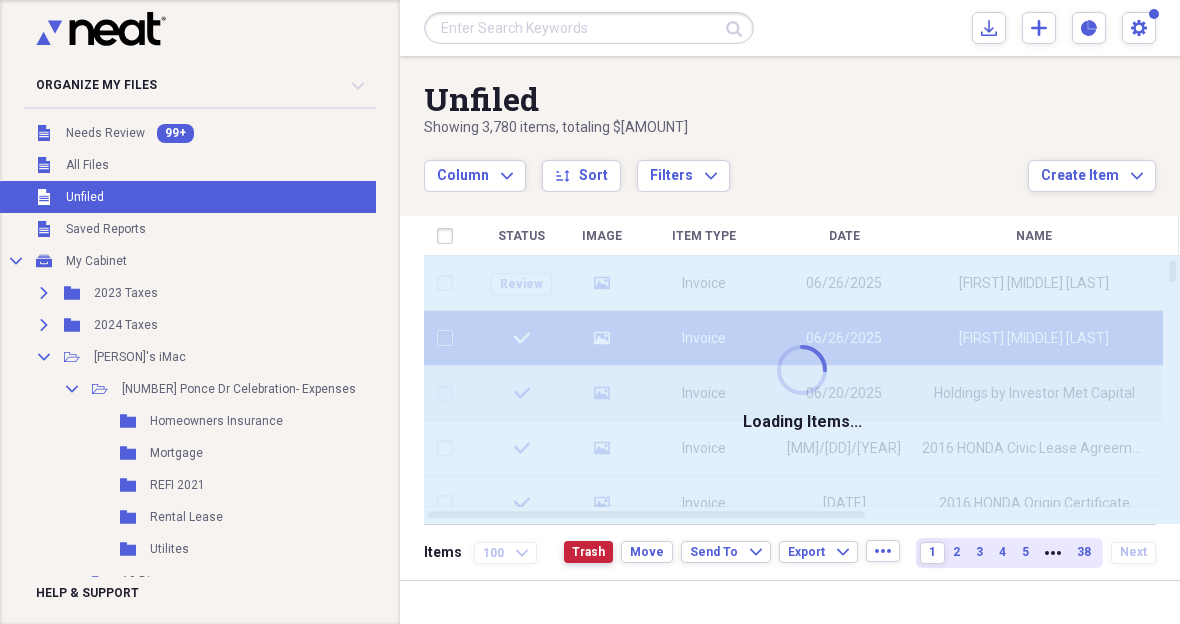 checkbox on "false" 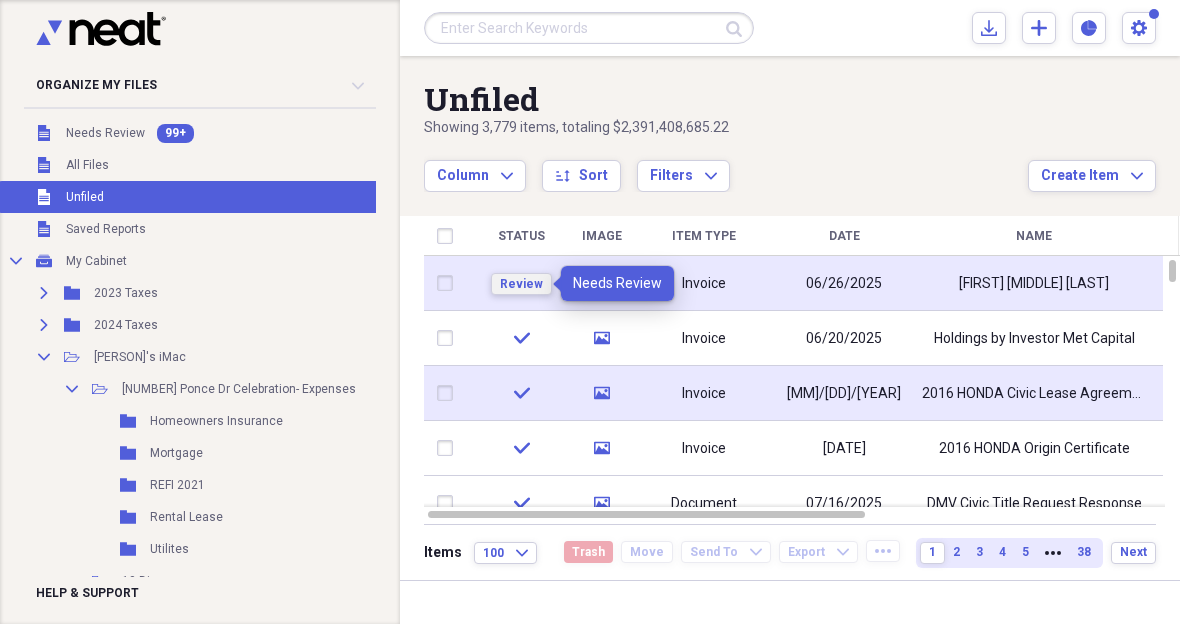 click on "Review" at bounding box center (521, 284) 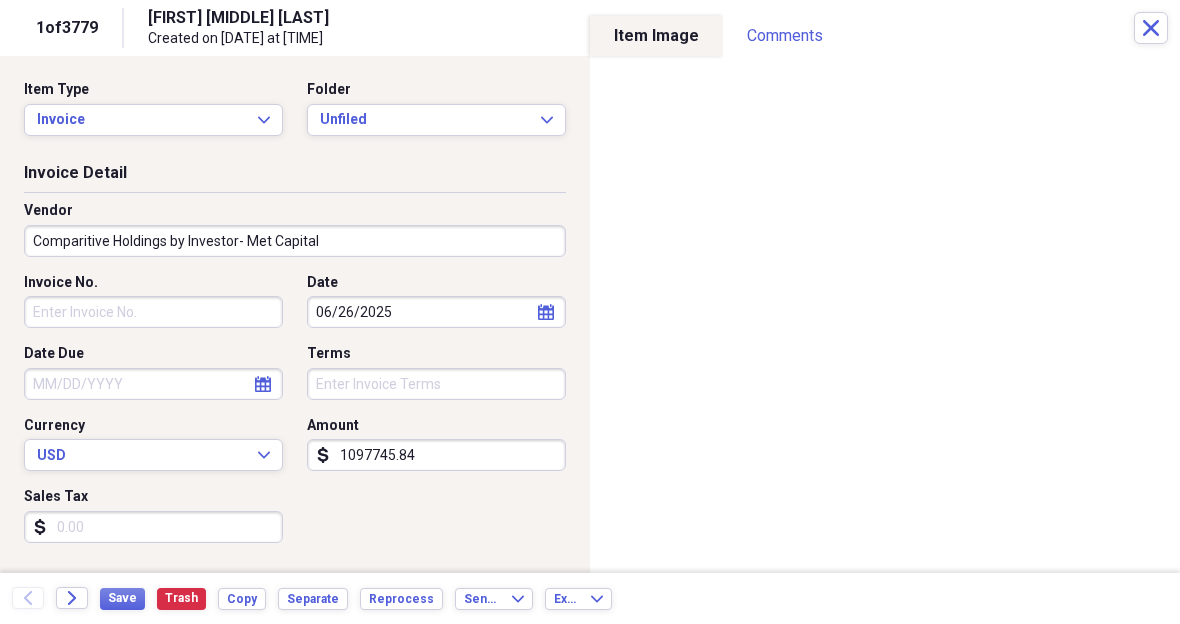 click on "Comparitive Holdings by Investor- Met Capital" at bounding box center (295, 241) 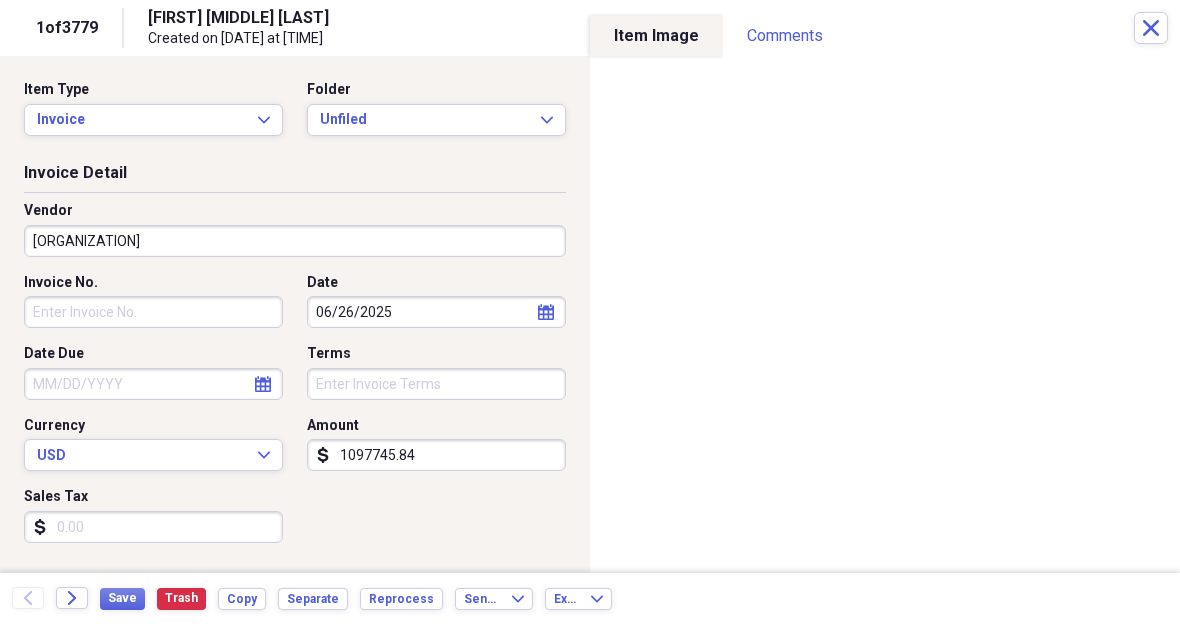 type on "[ORGANIZATION]" 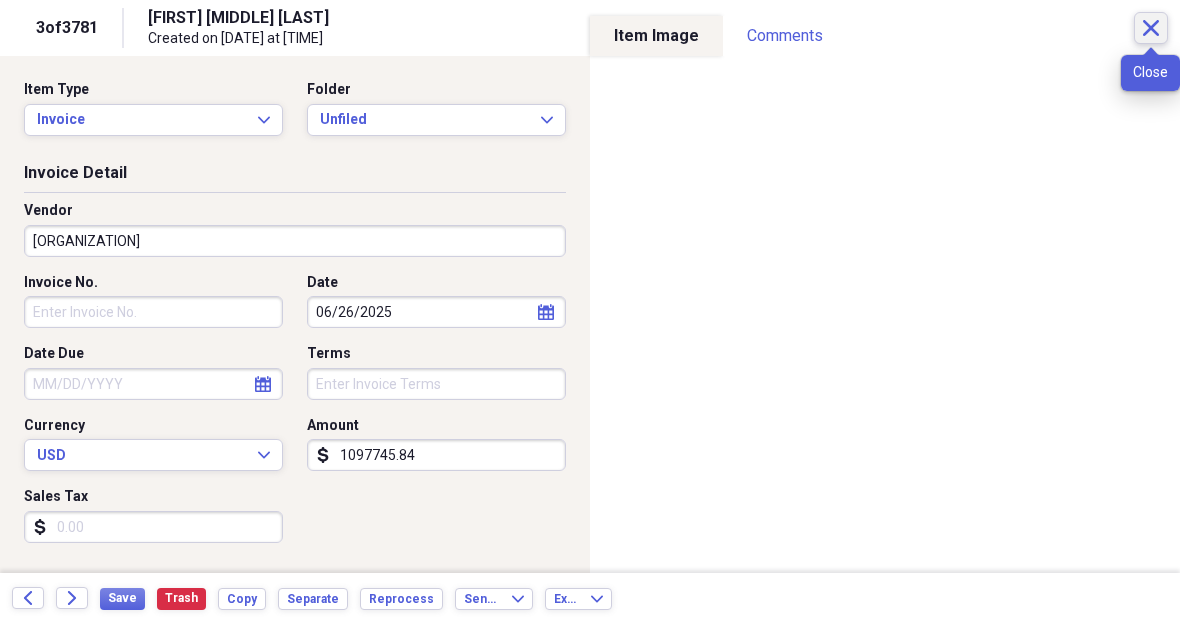 click on "Close" 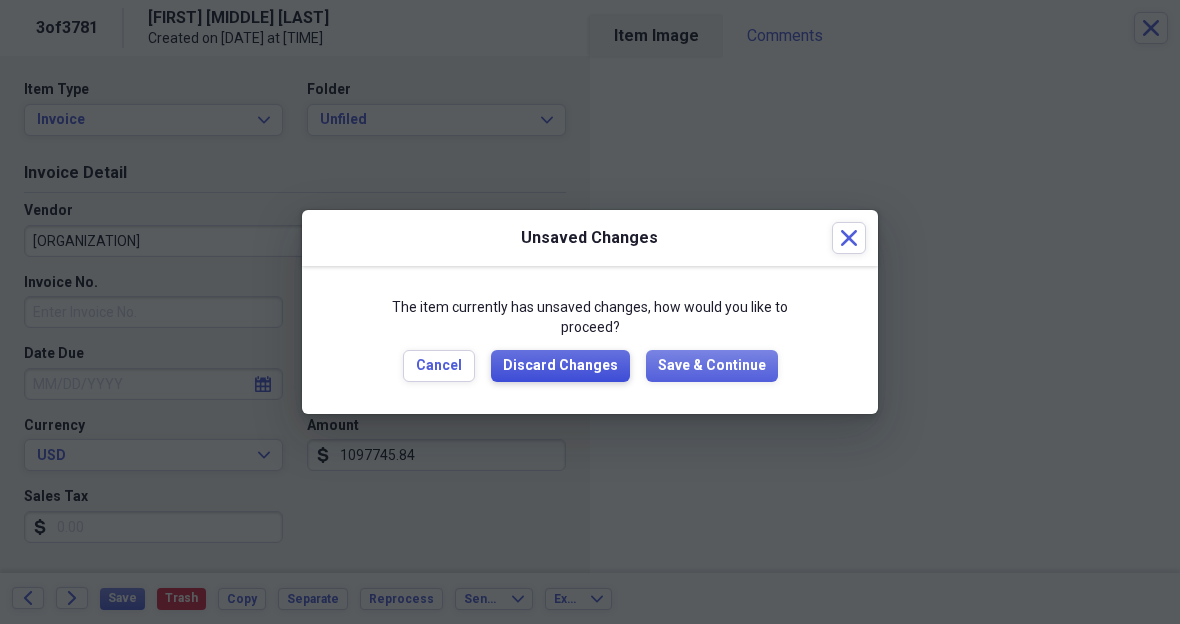 click on "Discard Changes" at bounding box center [560, 366] 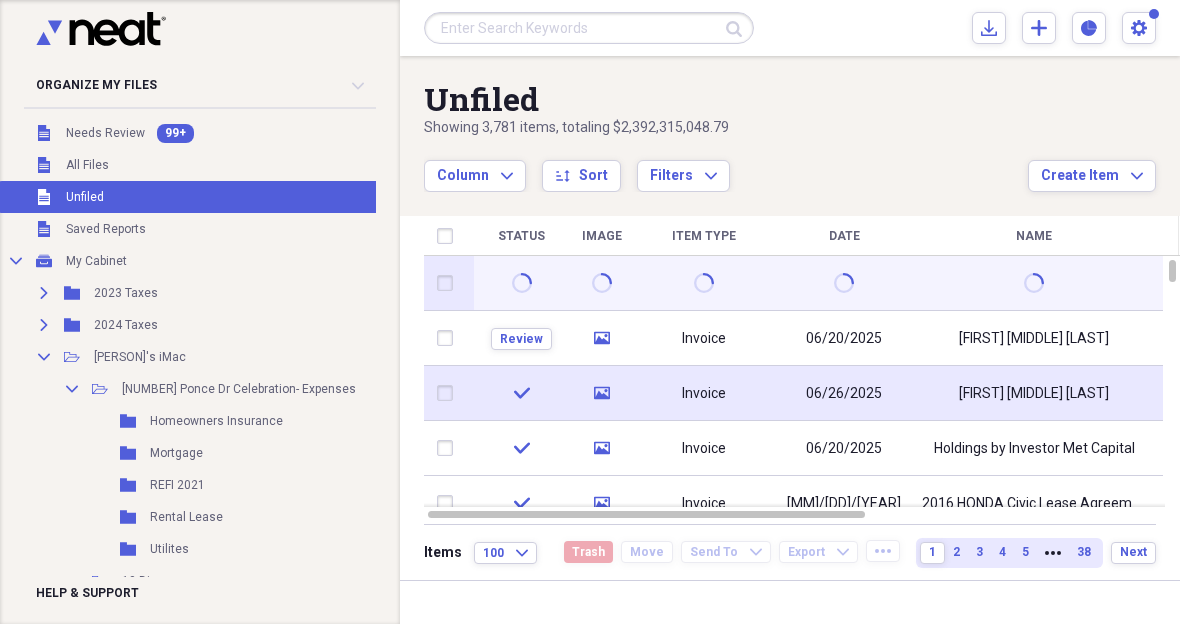 click at bounding box center [449, 393] 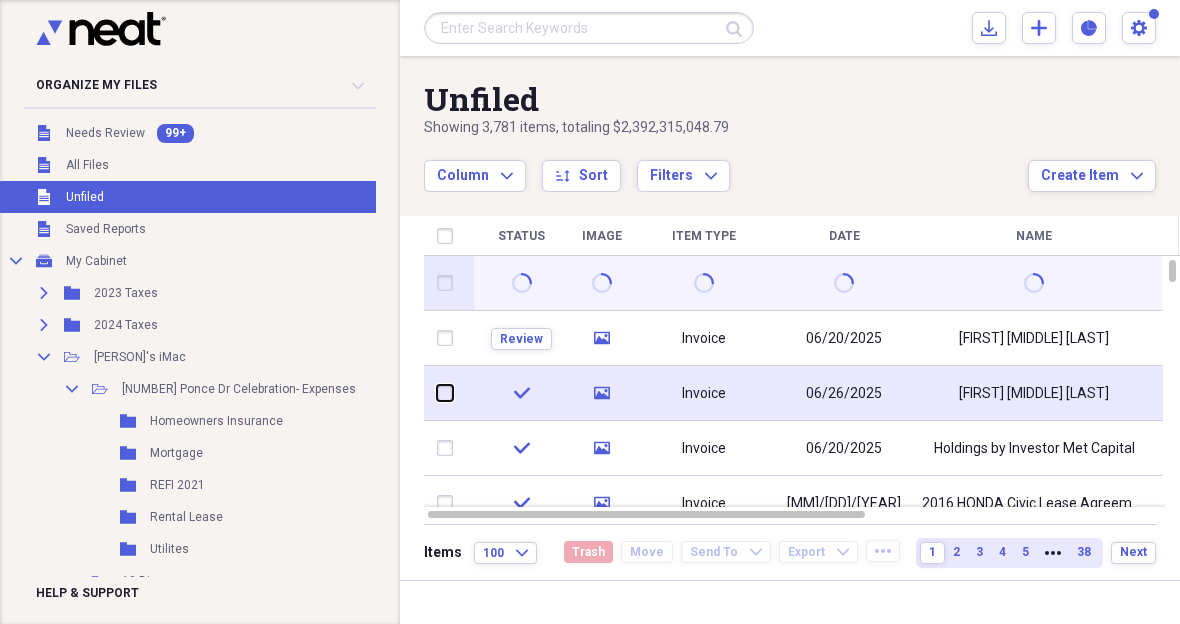 click at bounding box center [437, 393] 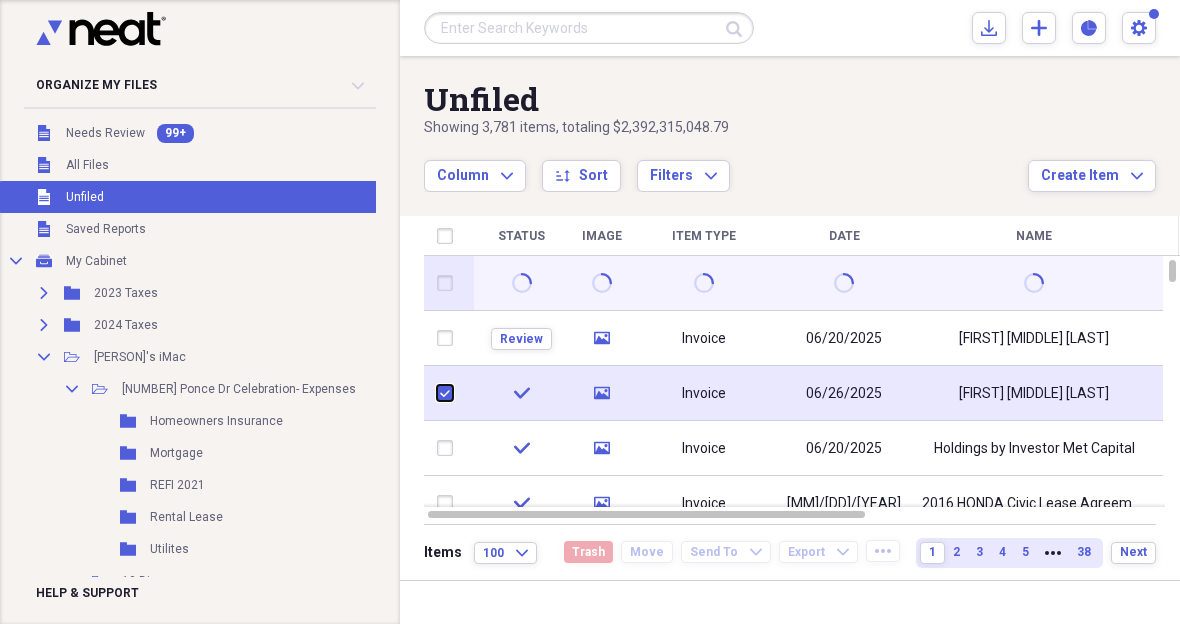 checkbox on "true" 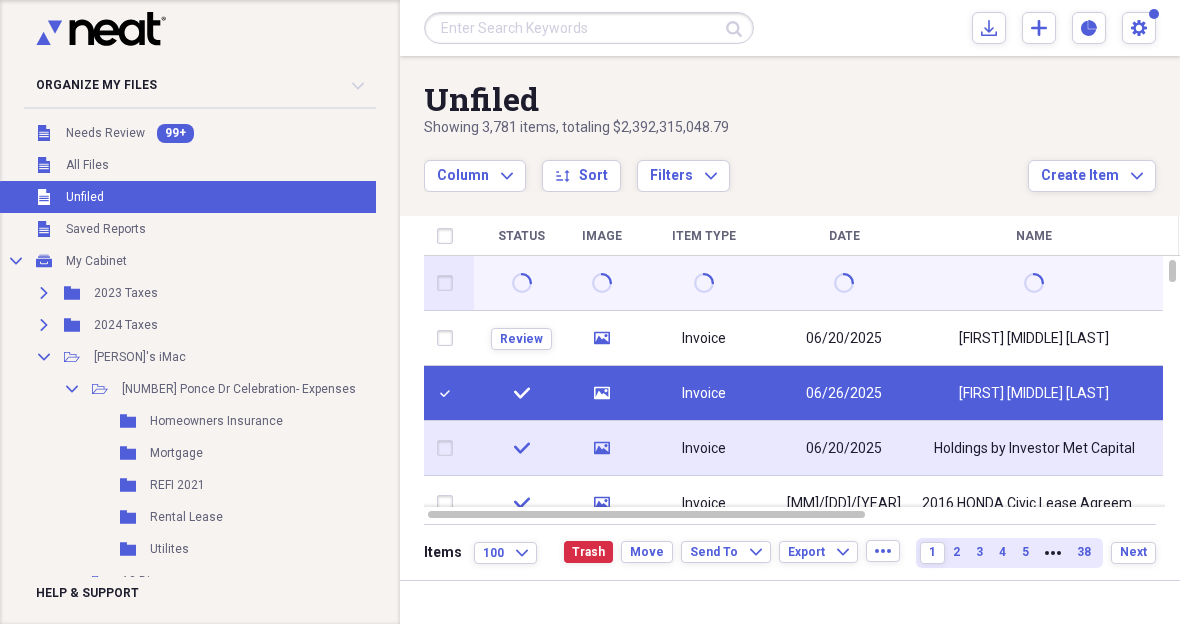 click at bounding box center [449, 448] 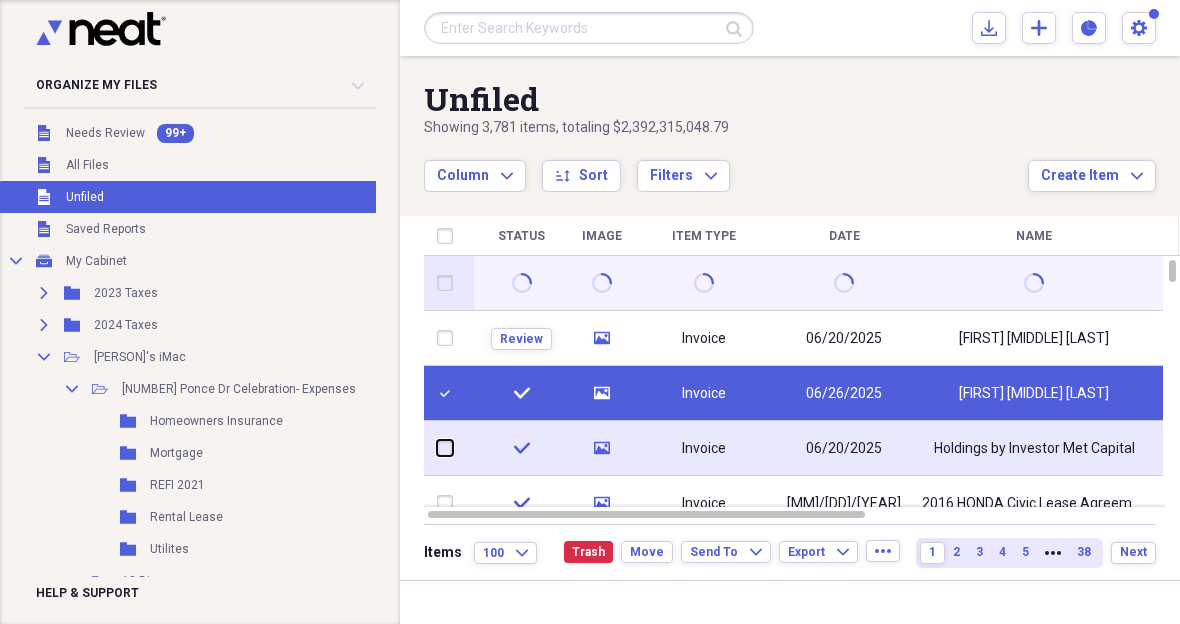 click at bounding box center (437, 448) 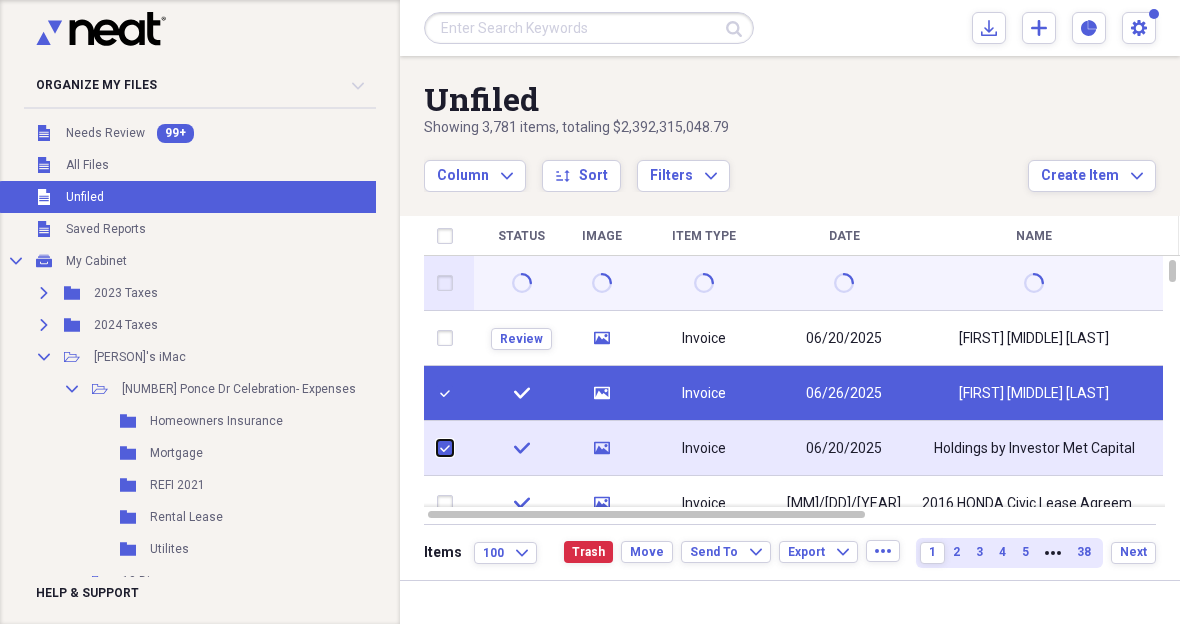 checkbox on "true" 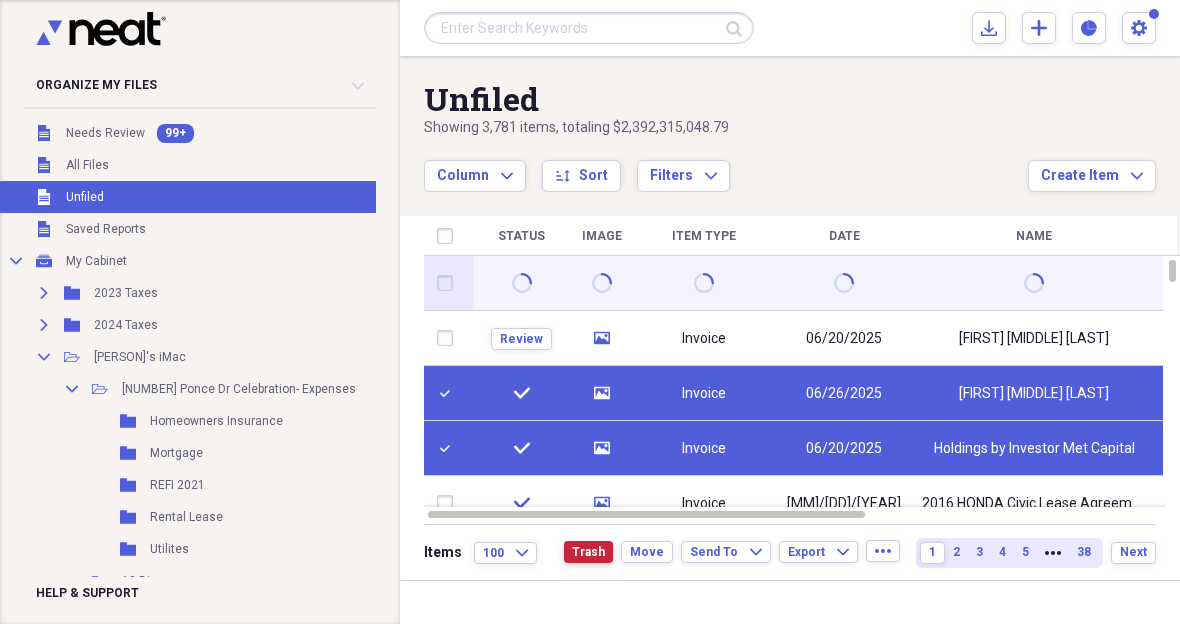 click on "Trash" at bounding box center (588, 552) 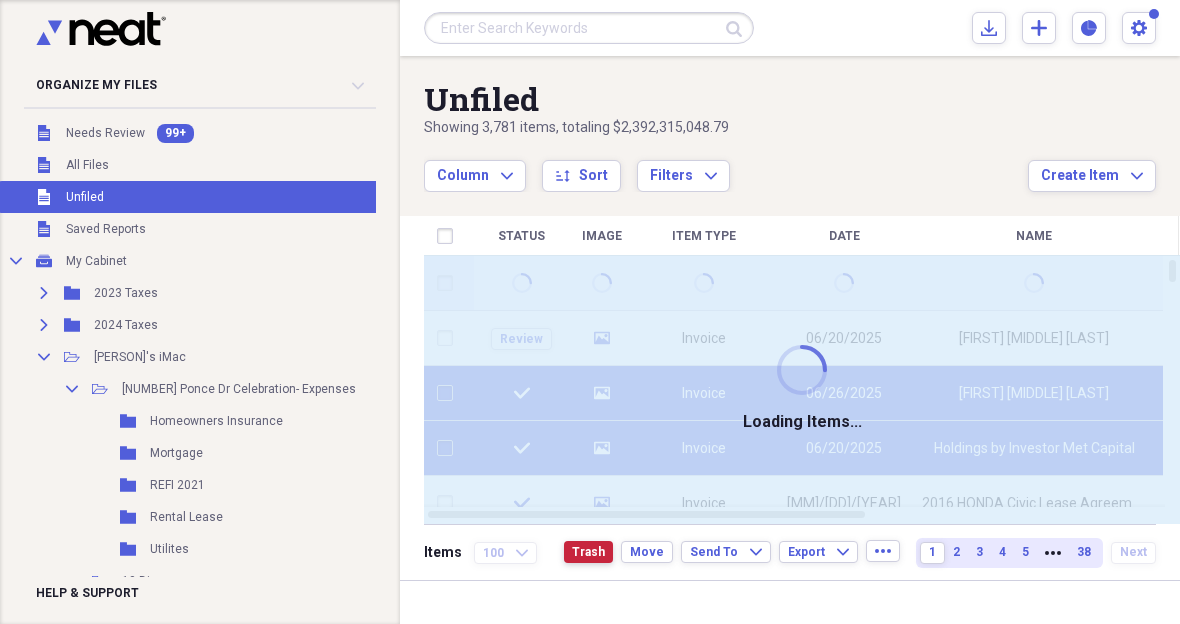 checkbox on "false" 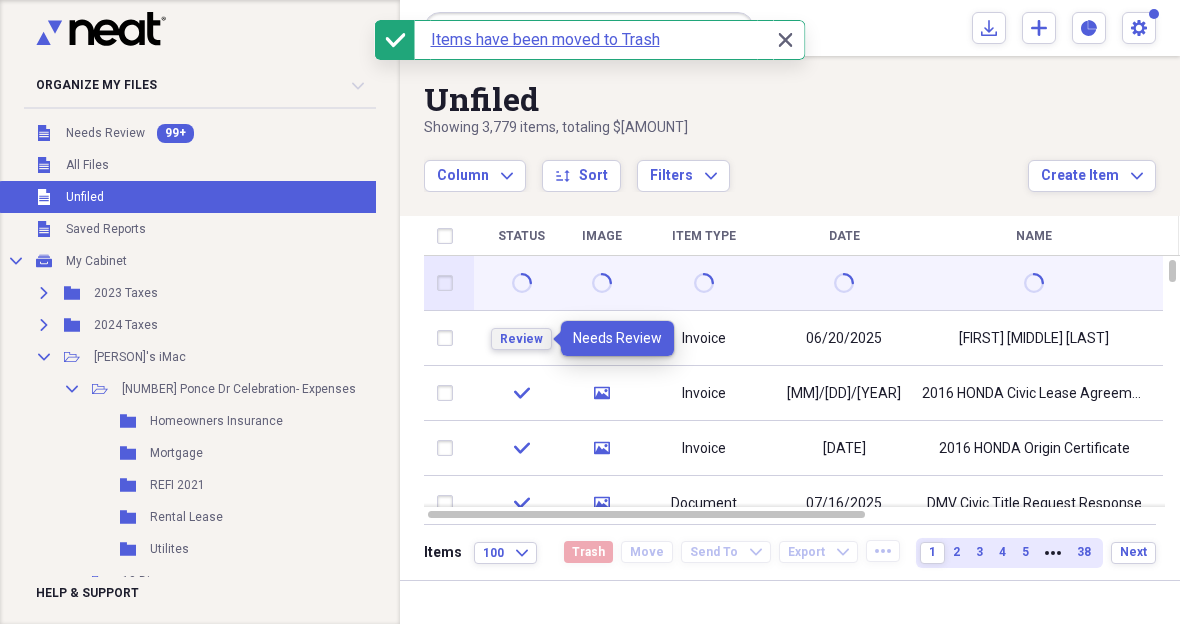 click on "Review" at bounding box center [521, 339] 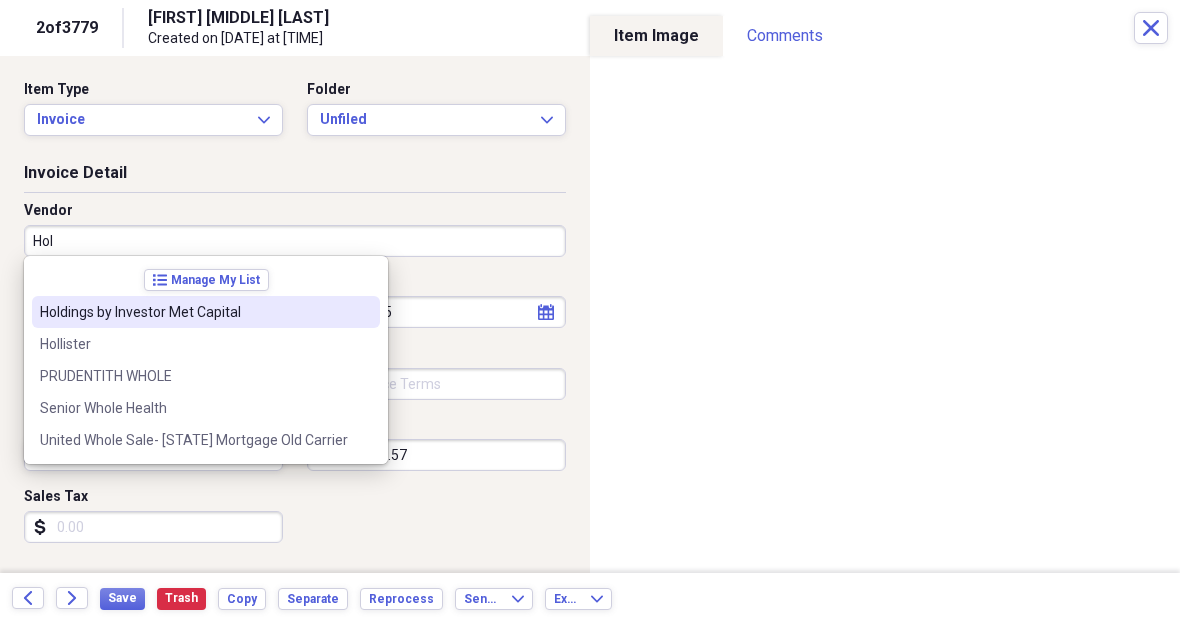 click on "Holdings by Investor Met Capital" at bounding box center (206, 312) 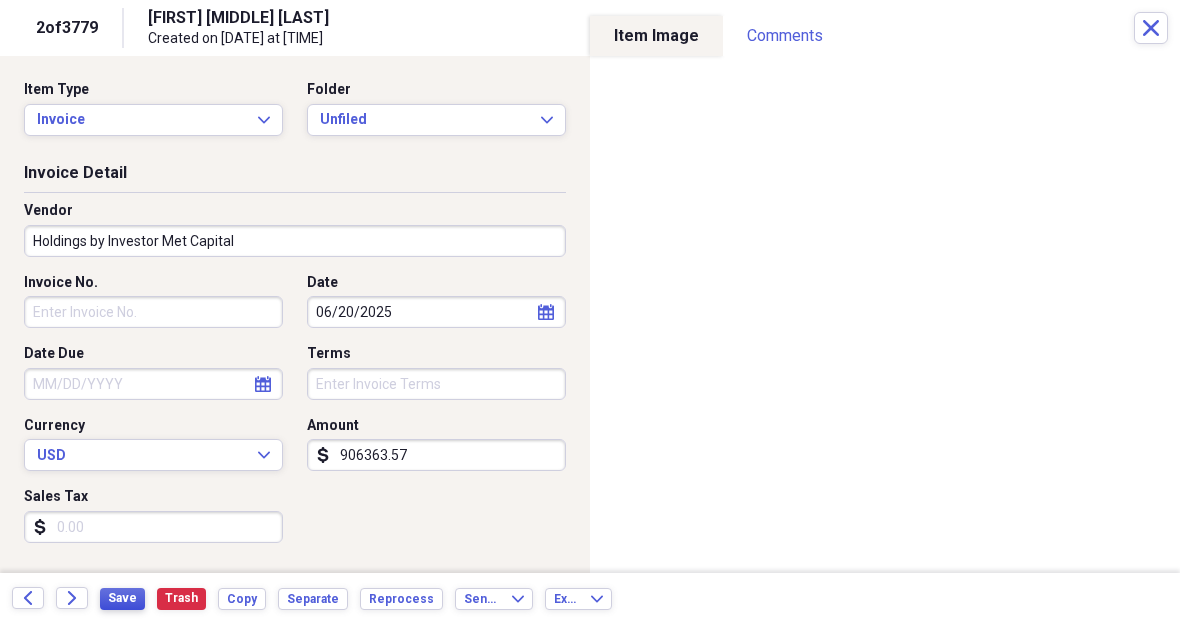 click on "Save" at bounding box center [122, 598] 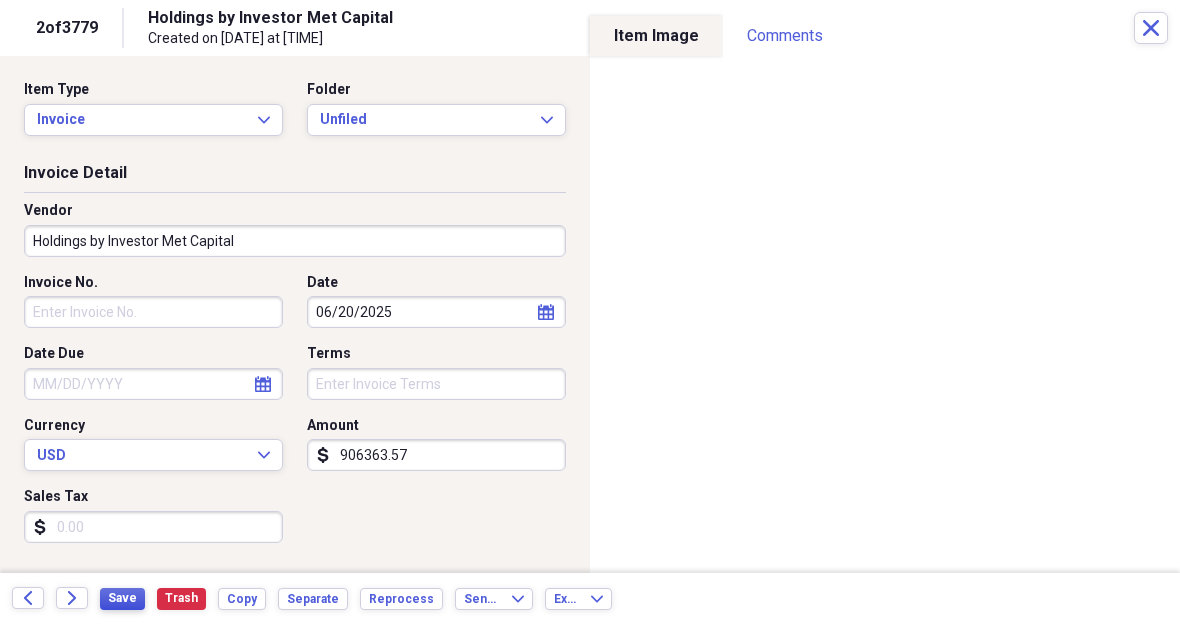 type 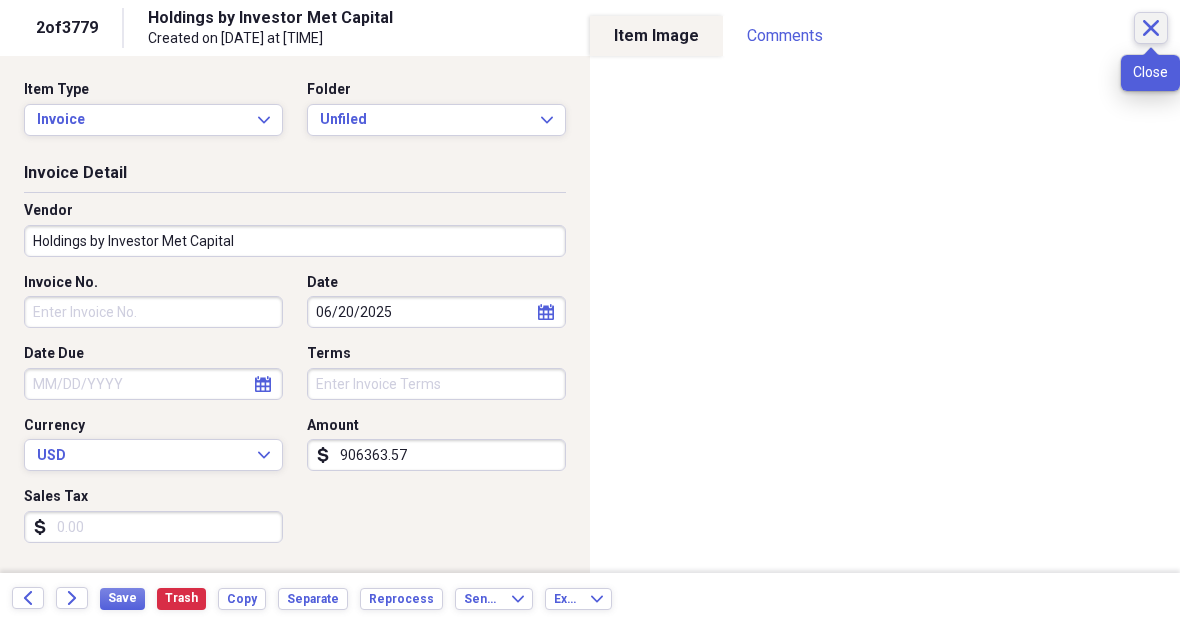 click 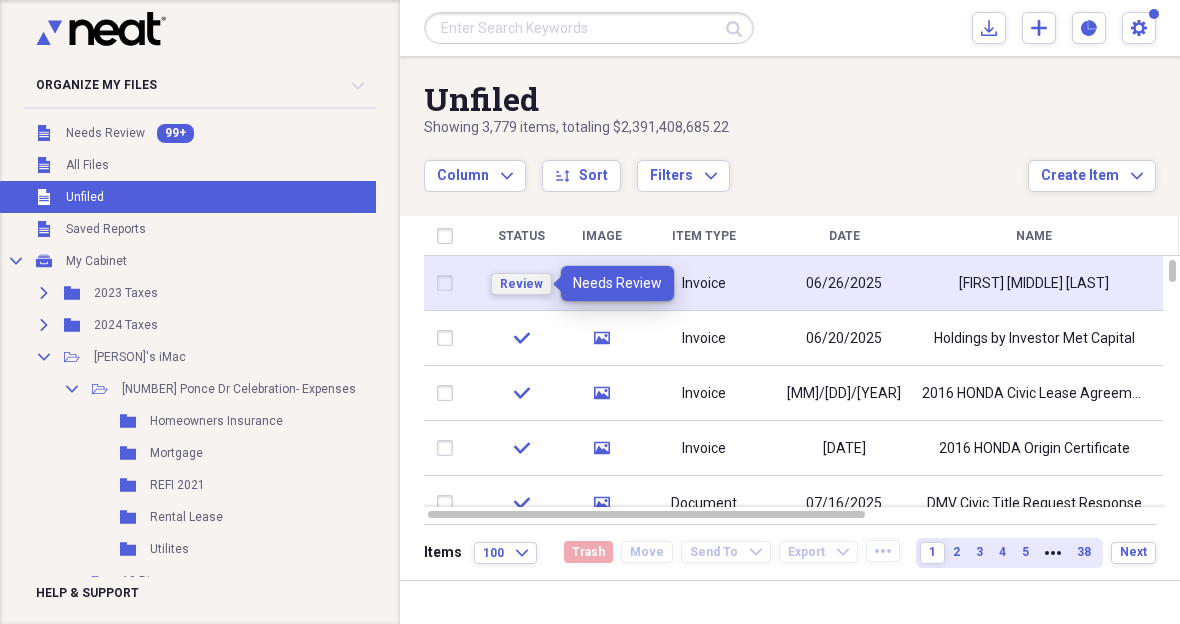 click on "Review" at bounding box center (521, 284) 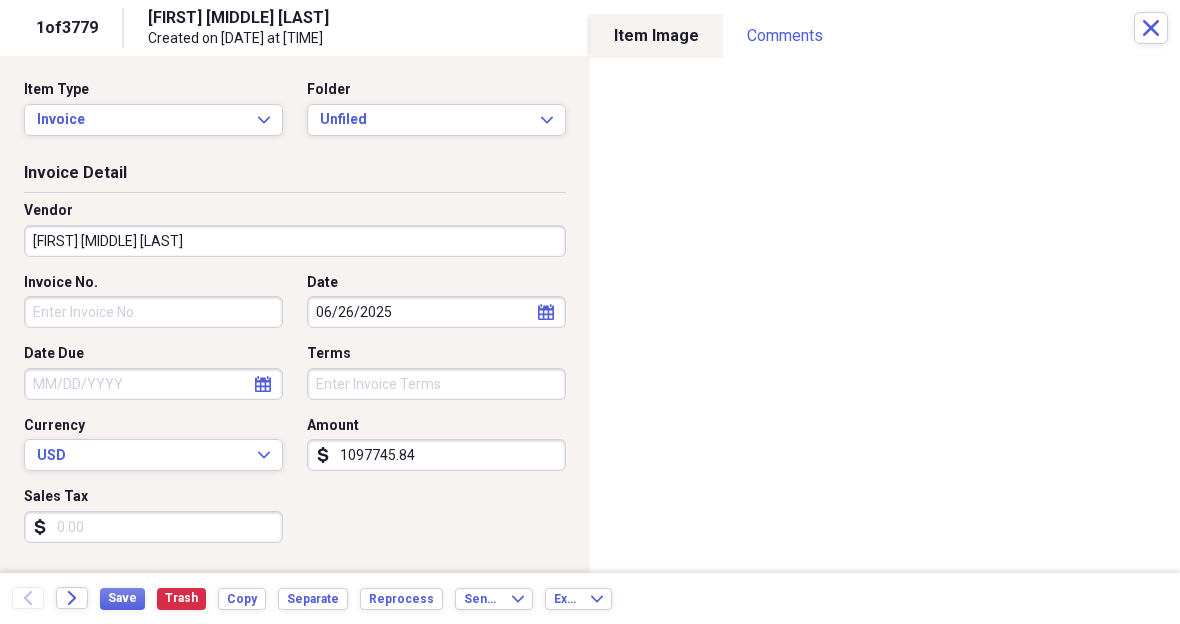 click on "[FIRST] [MIDDLE] [LAST]" at bounding box center (295, 241) 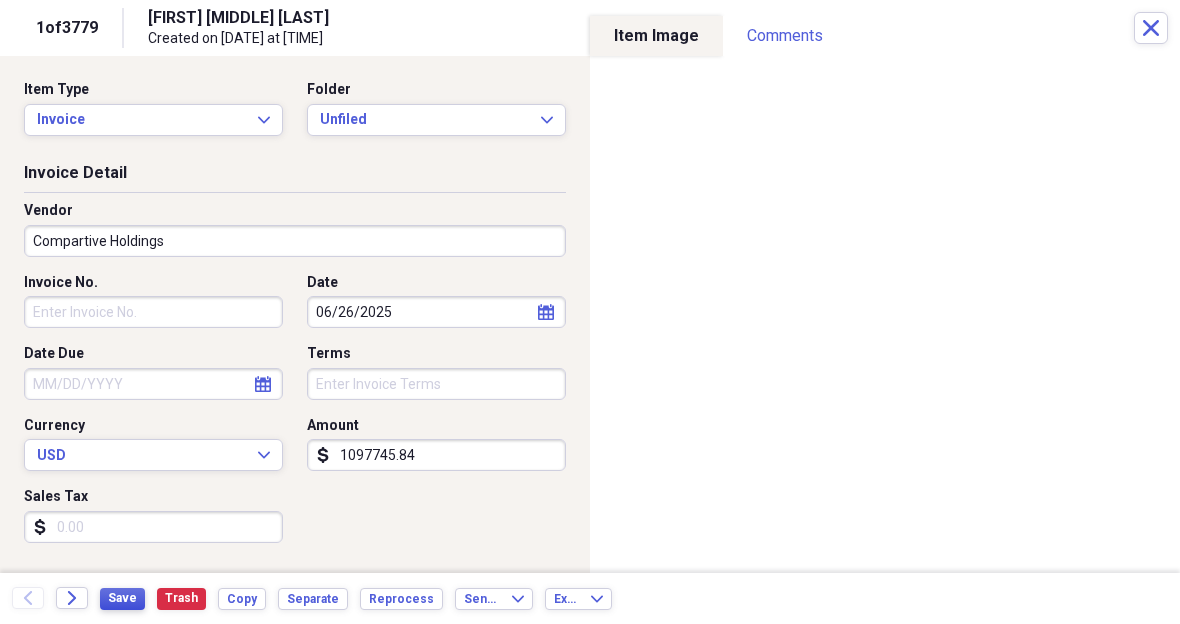 type on "Compartive Holdings" 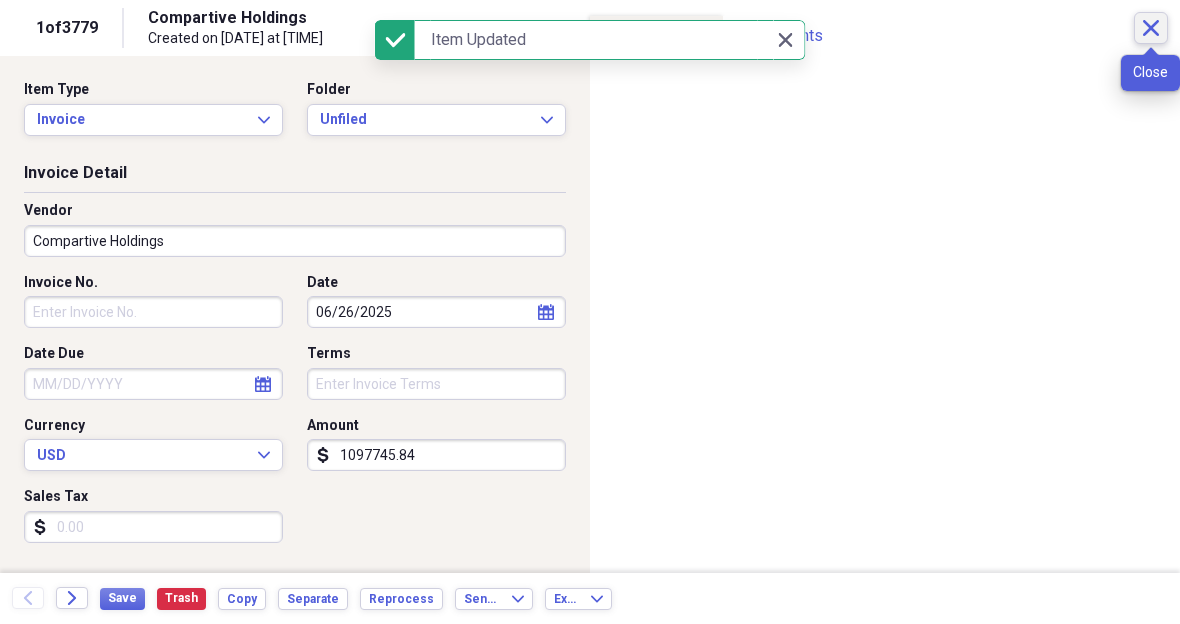 click on "Close" 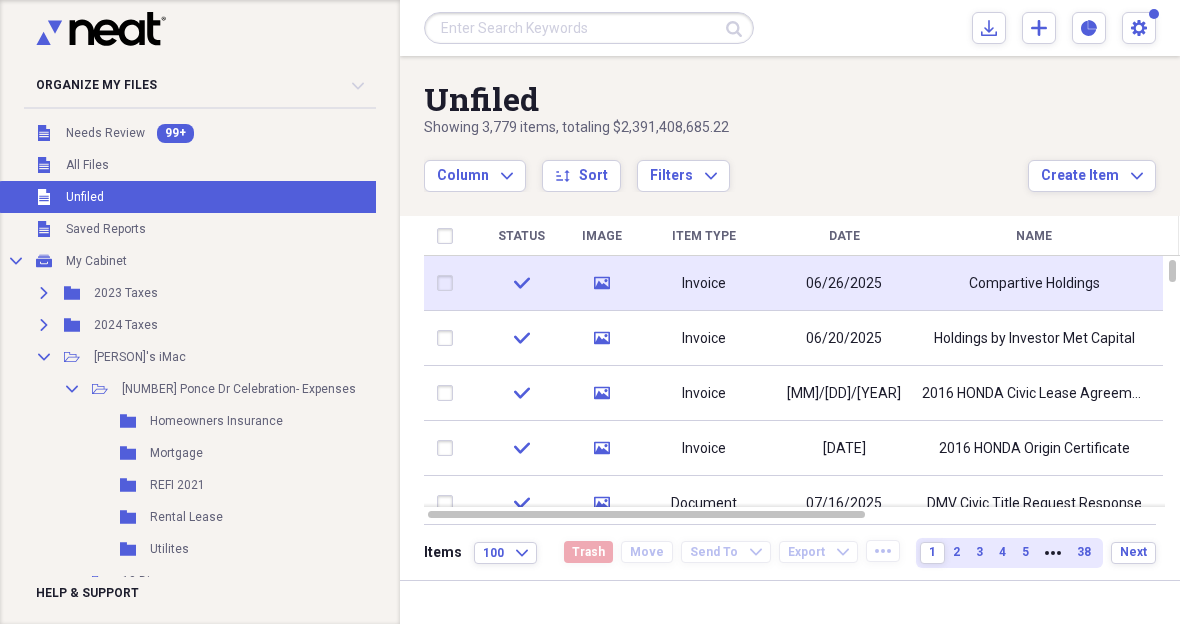 click on "06/26/2025" at bounding box center [844, 284] 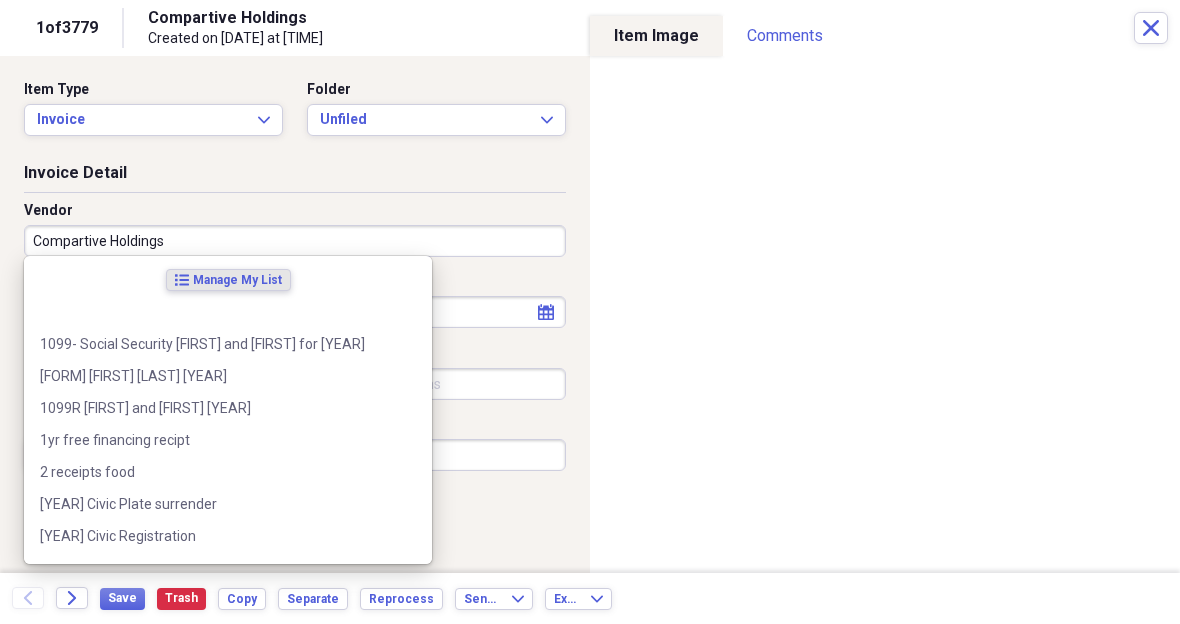 click on "Compartive Holdings" at bounding box center (295, 241) 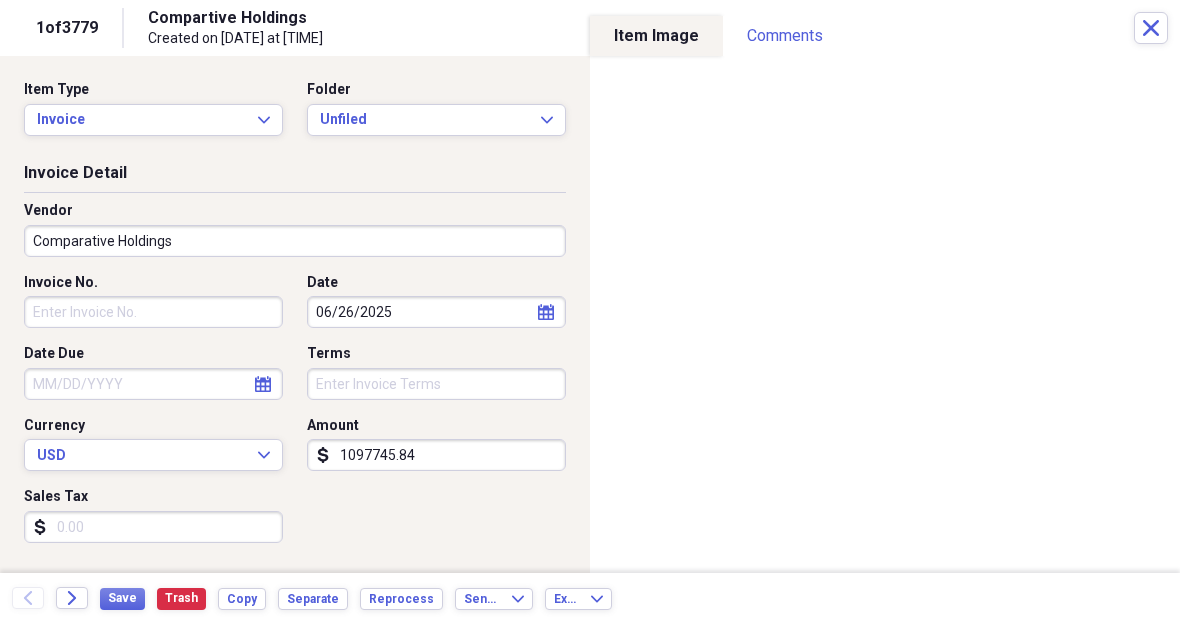 click on "Comparative Holdings" at bounding box center (295, 241) 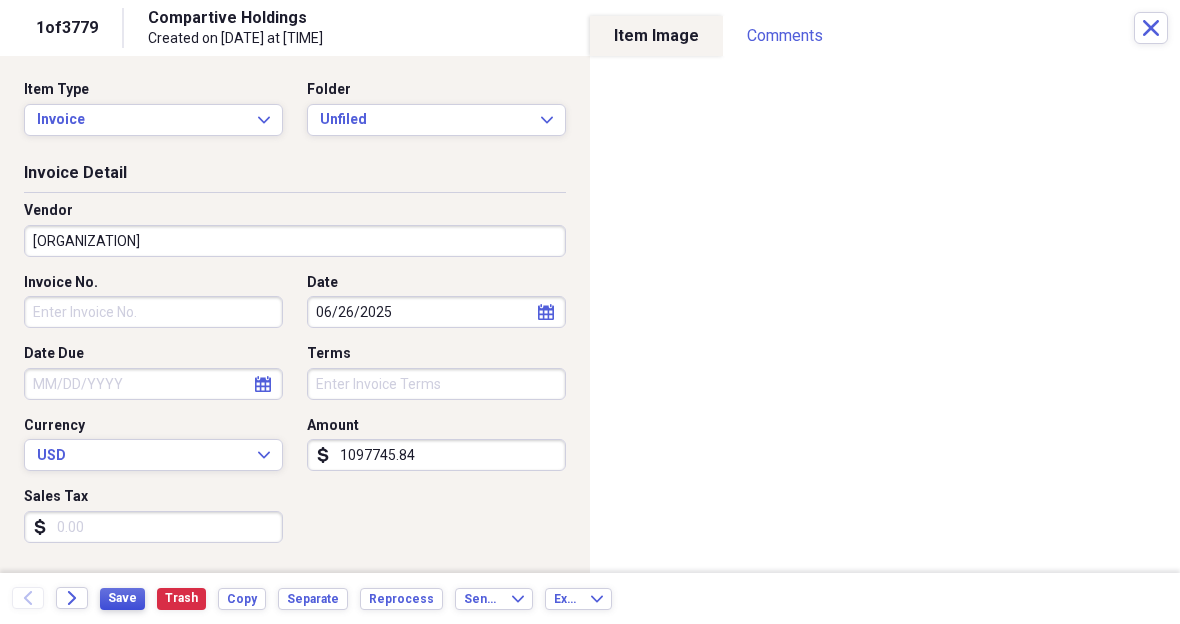 type on "[ORGANIZATION]" 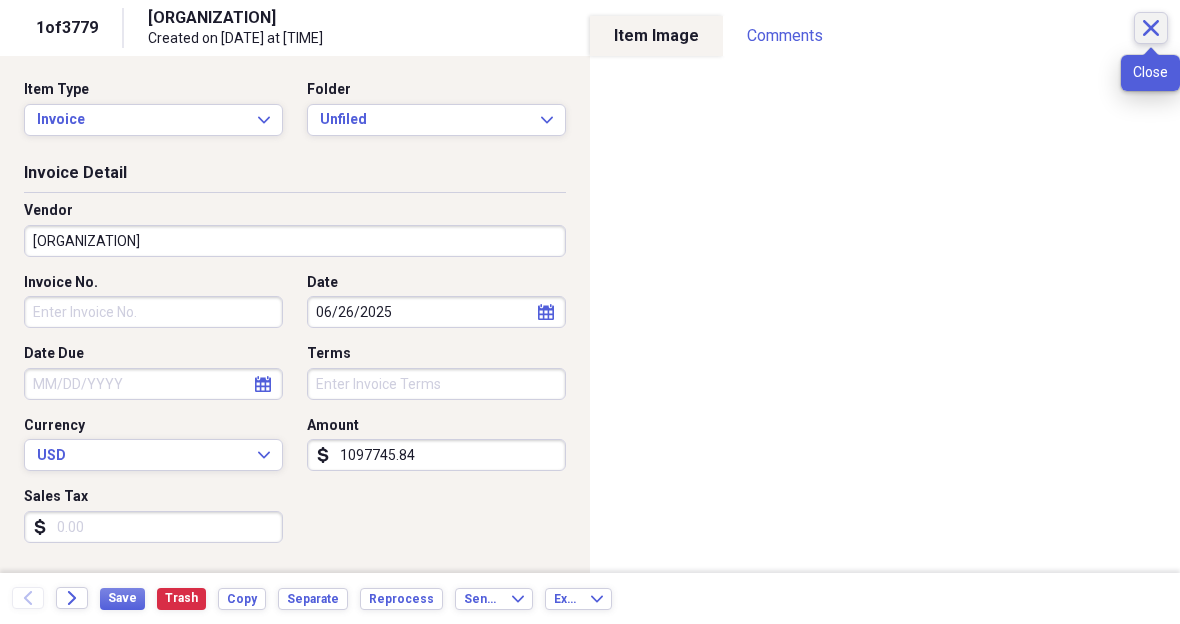 click 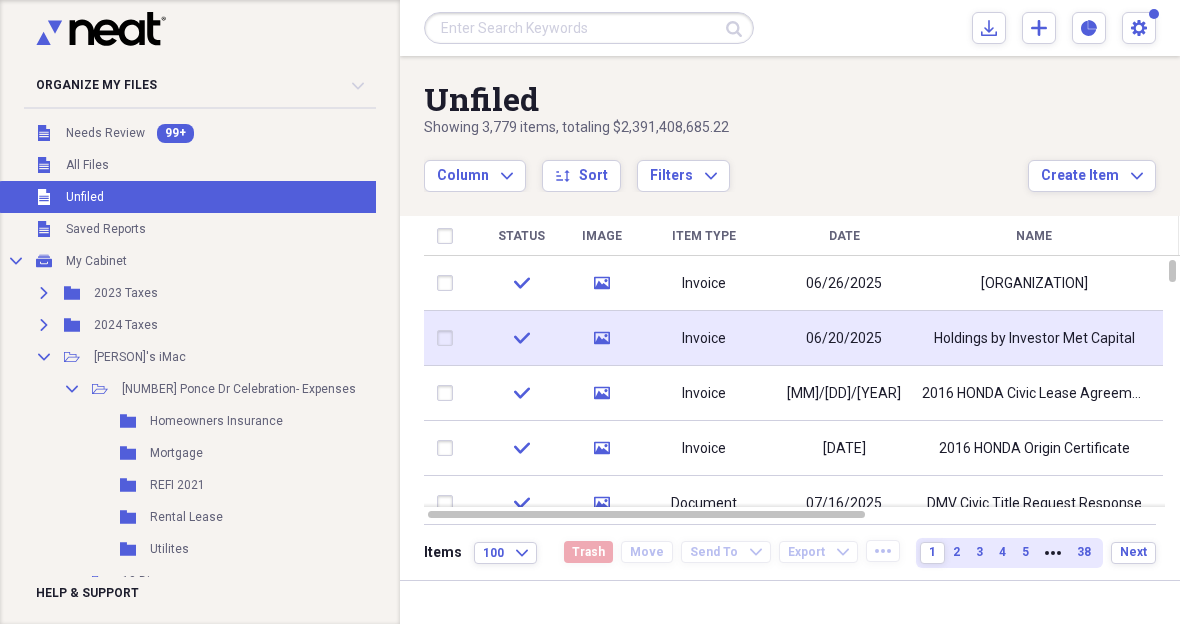 click on "Invoice" at bounding box center (704, 339) 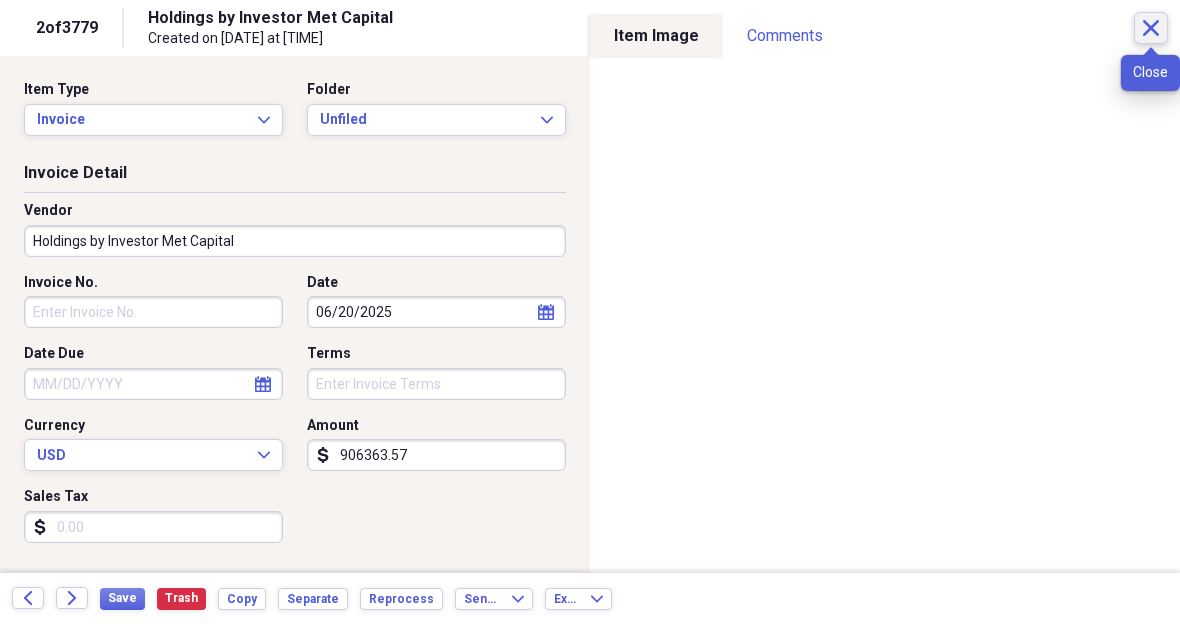 click 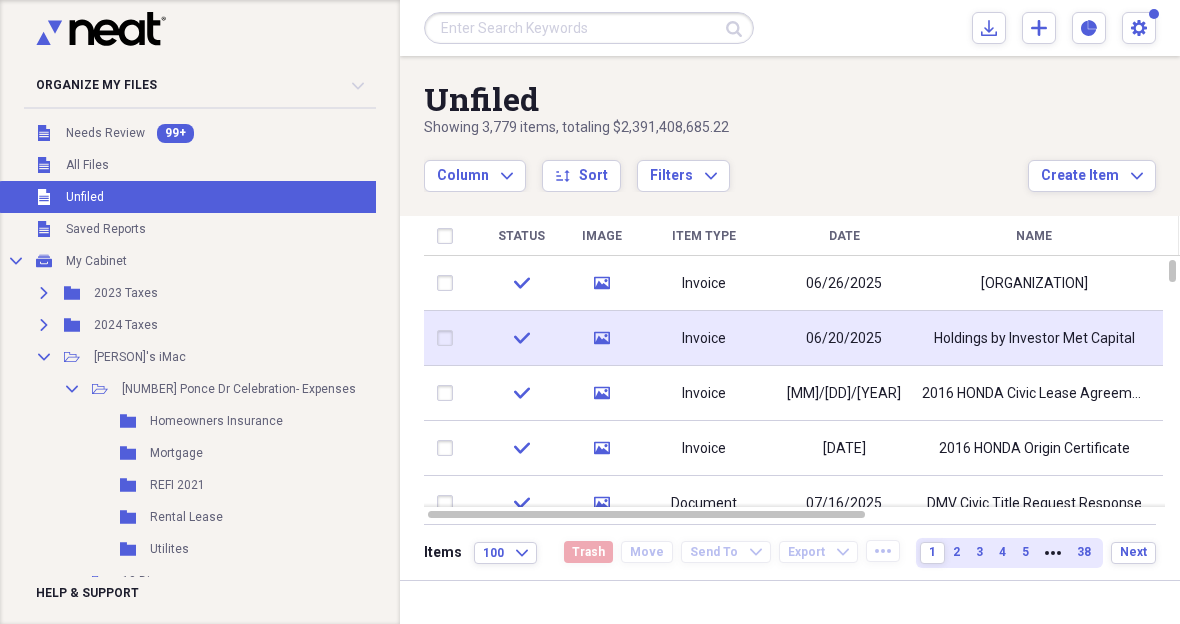 click at bounding box center (449, 338) 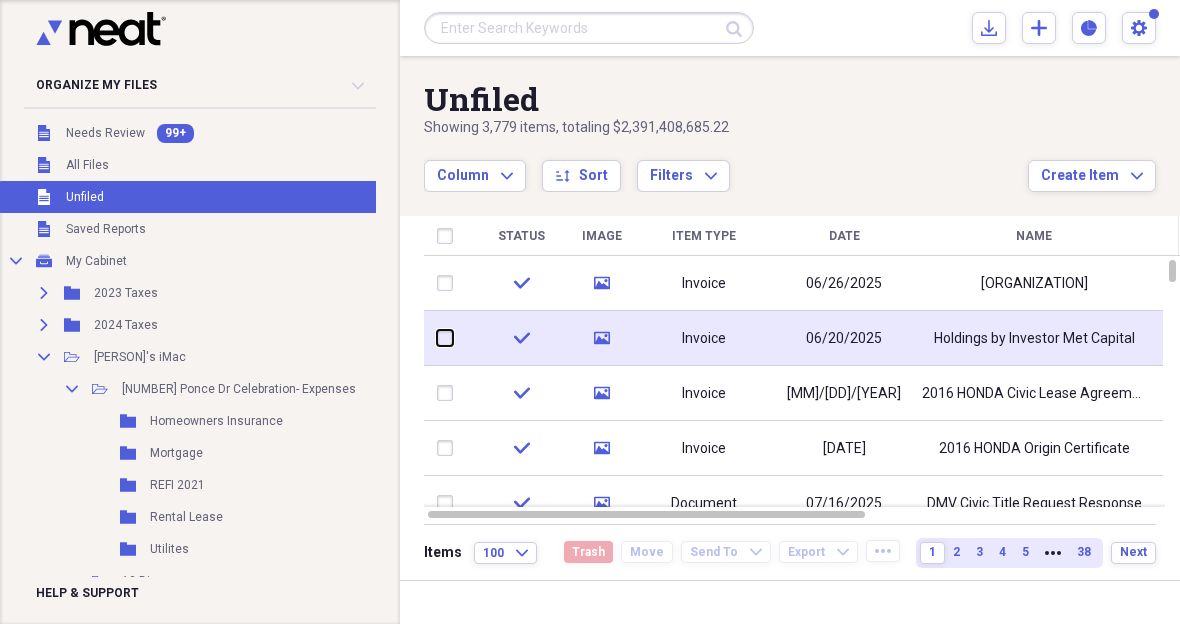 click at bounding box center (437, 338) 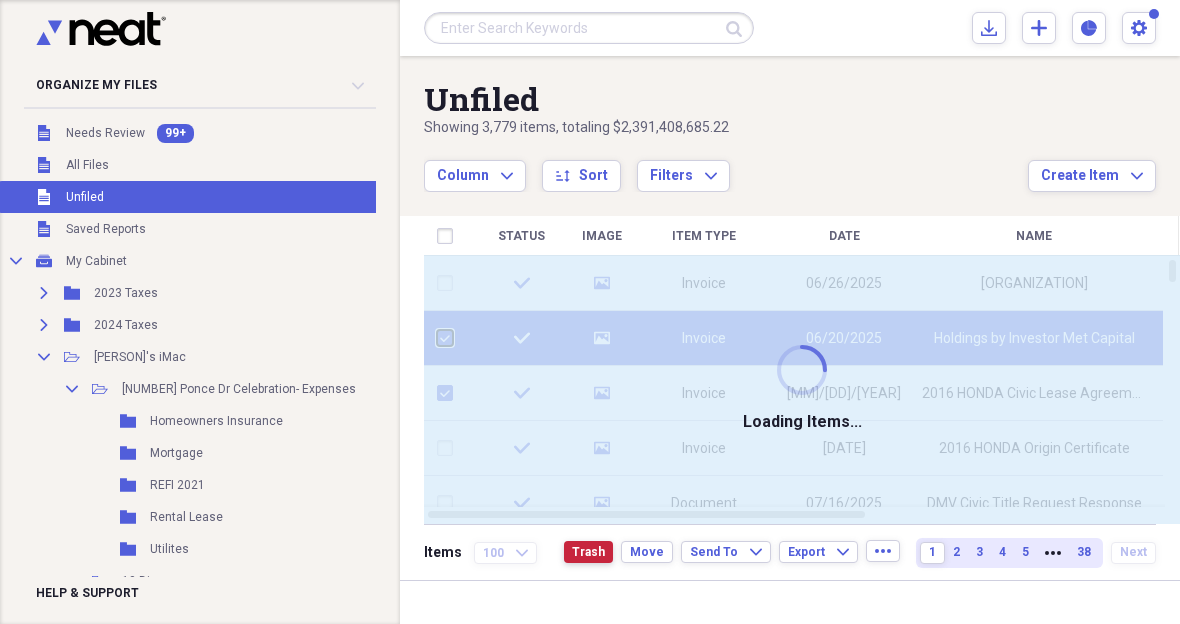 checkbox on "false" 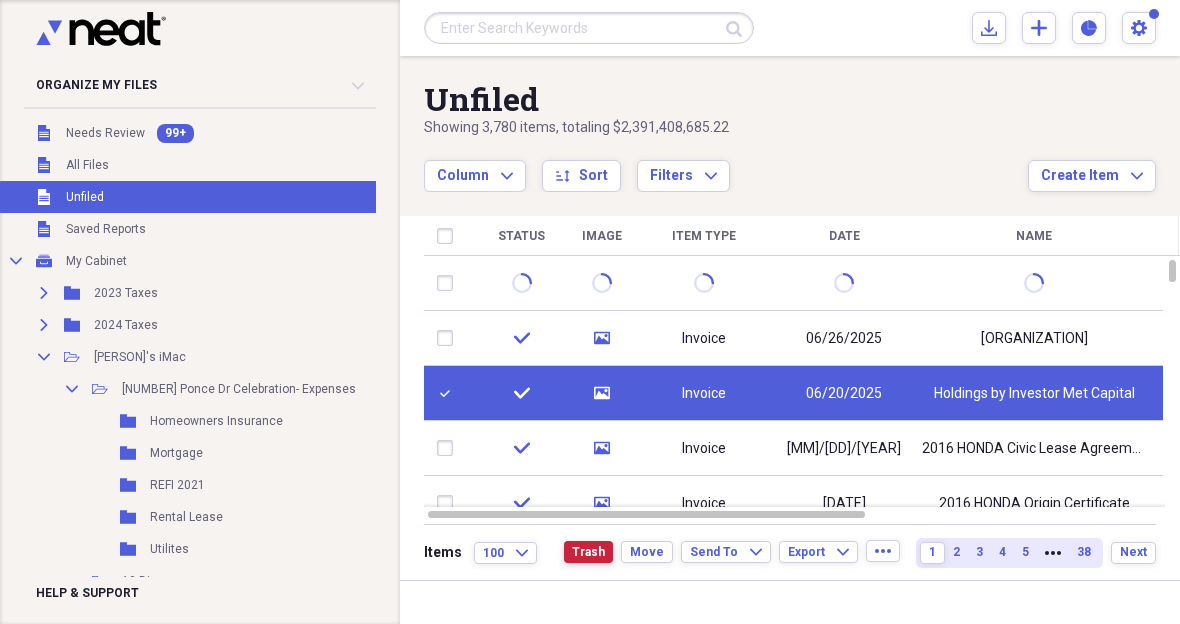 click on "Trash" at bounding box center [588, 552] 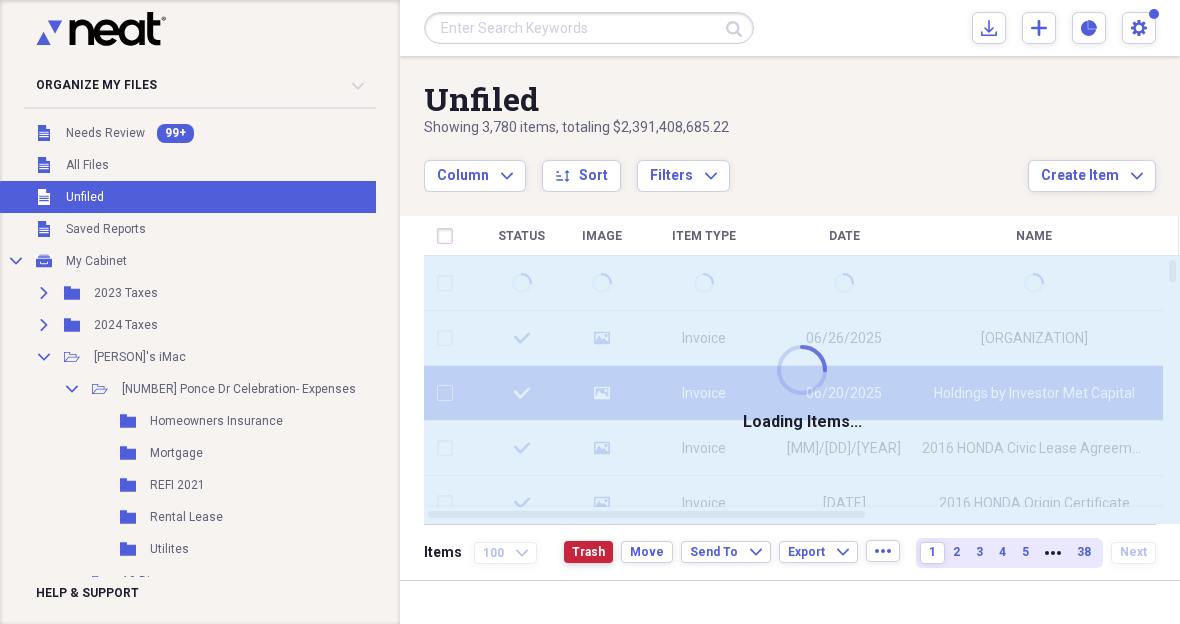 checkbox on "false" 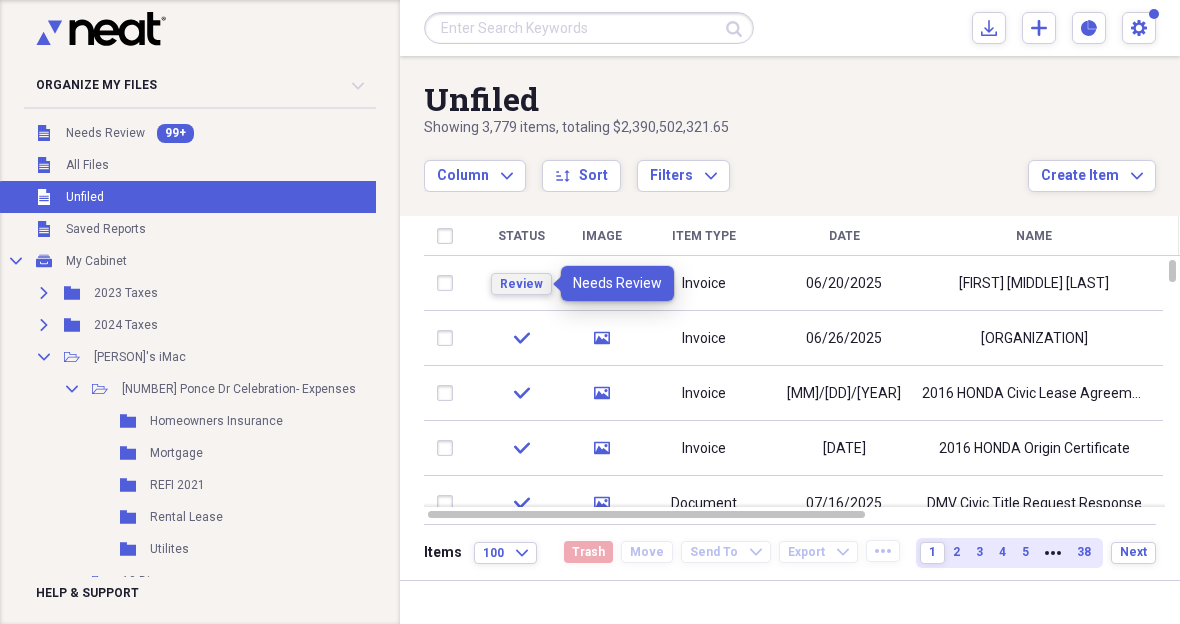 click on "Review" at bounding box center [521, 284] 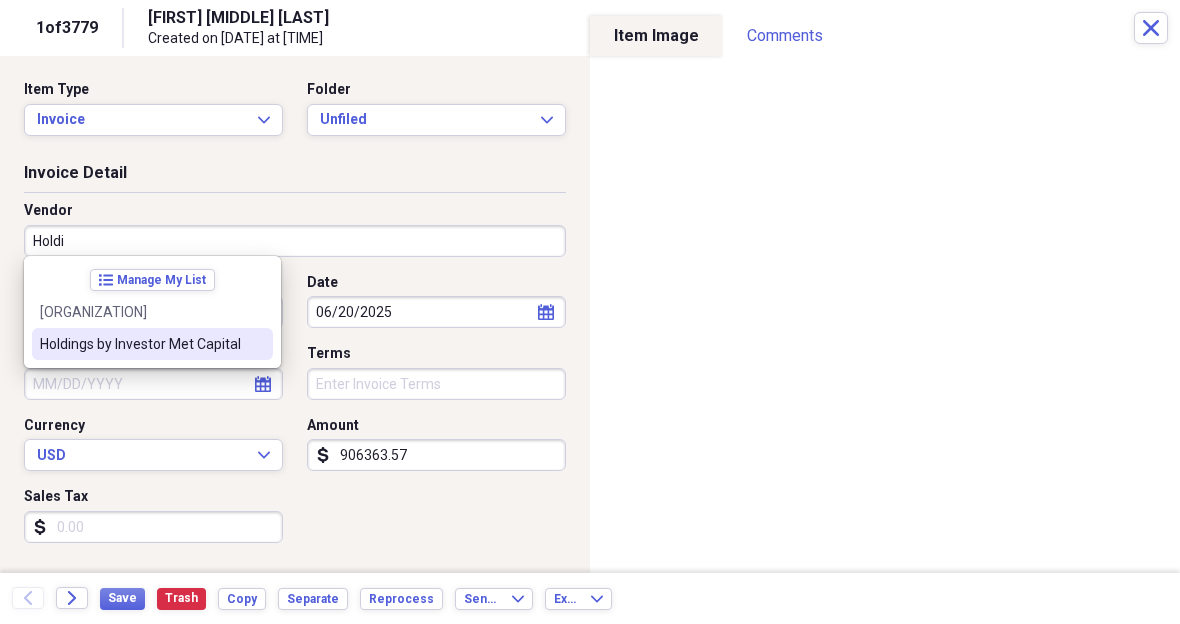 click on "Holdings by Investor Met Capital" at bounding box center [140, 344] 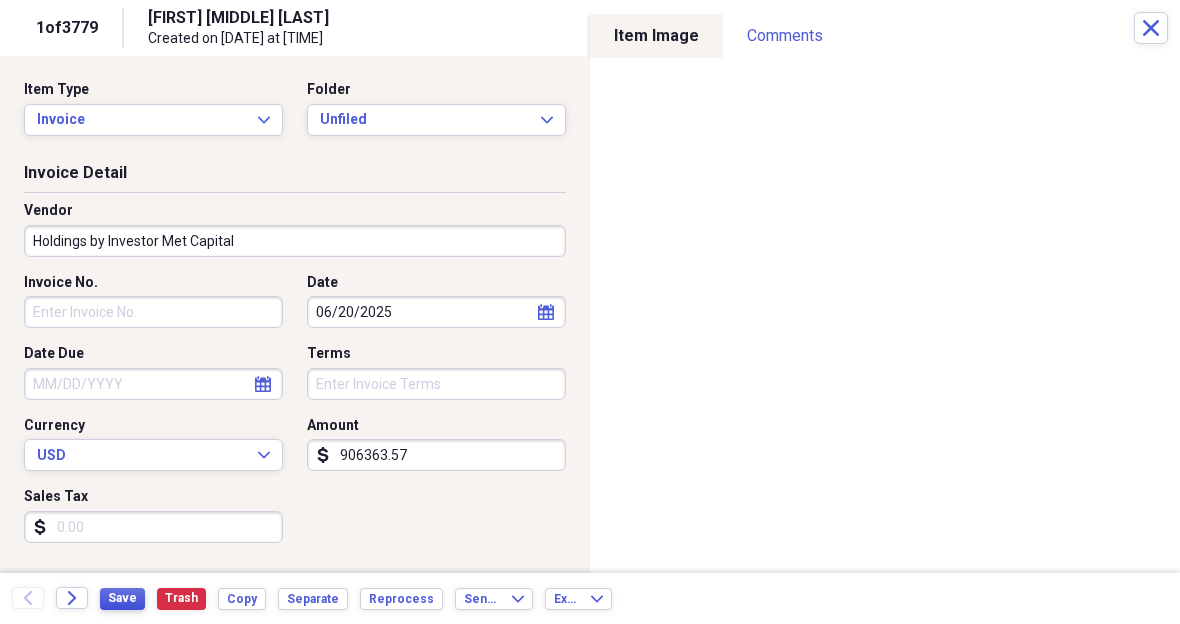 click on "Save" at bounding box center (122, 598) 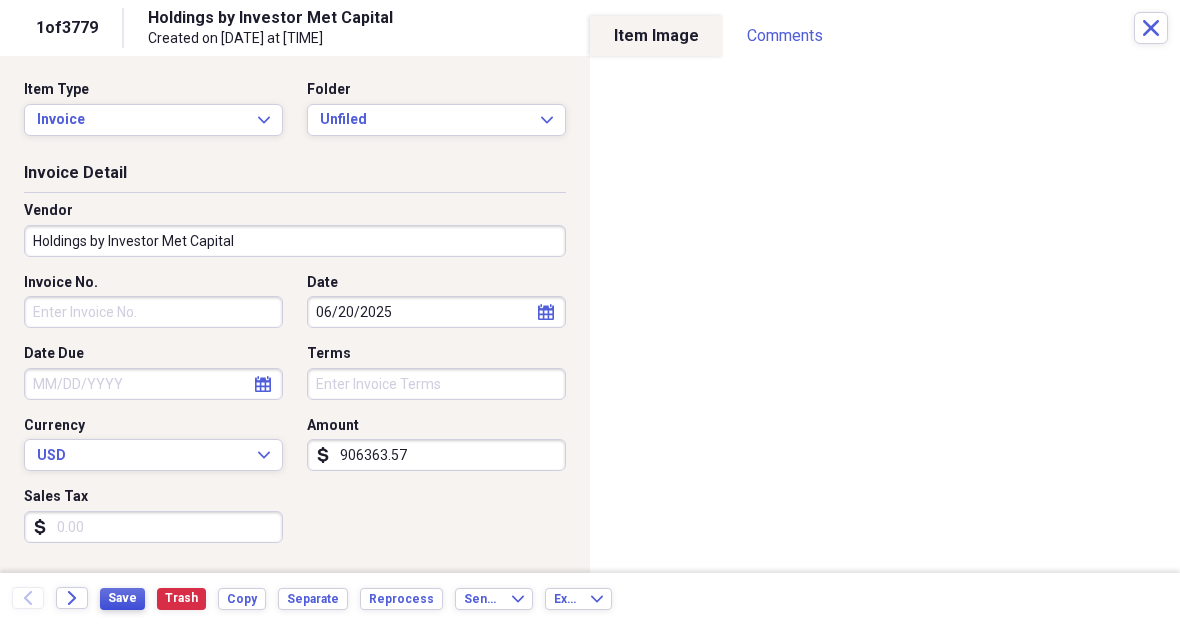 click on "Save" at bounding box center (122, 598) 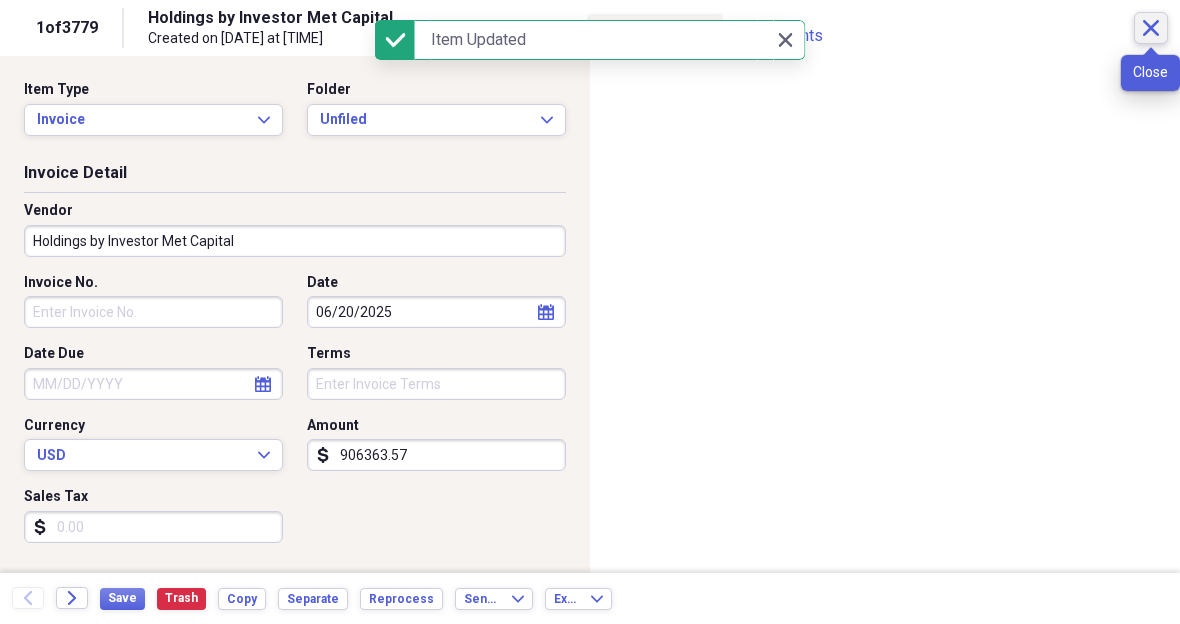 click on "Close" 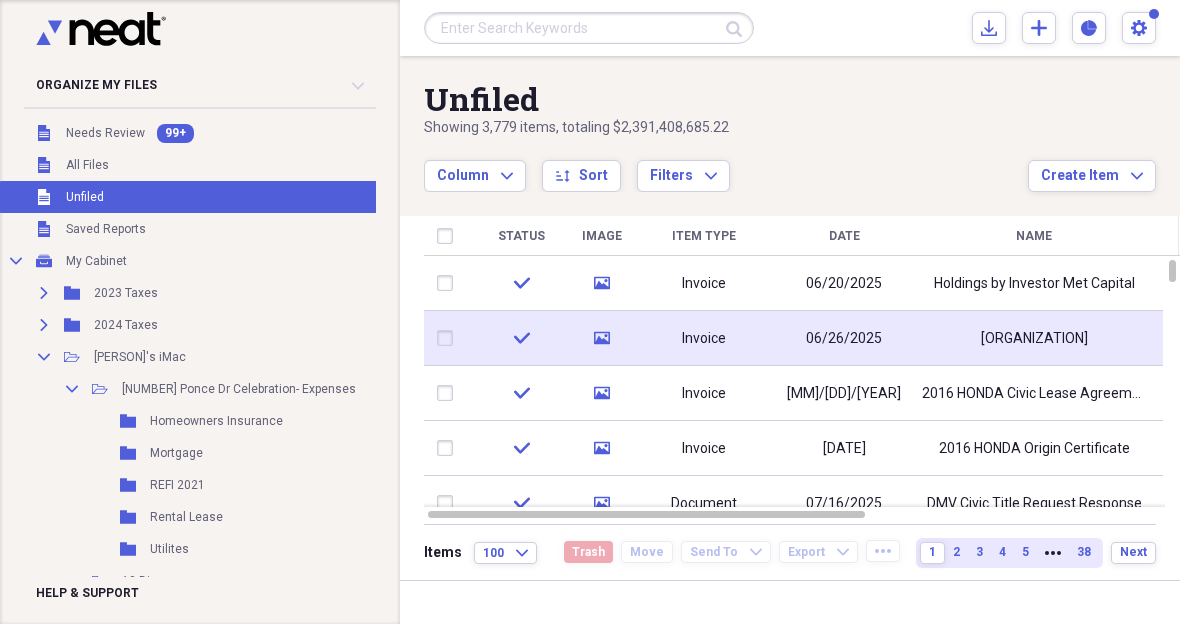 click on "06/26/2025" at bounding box center [844, 339] 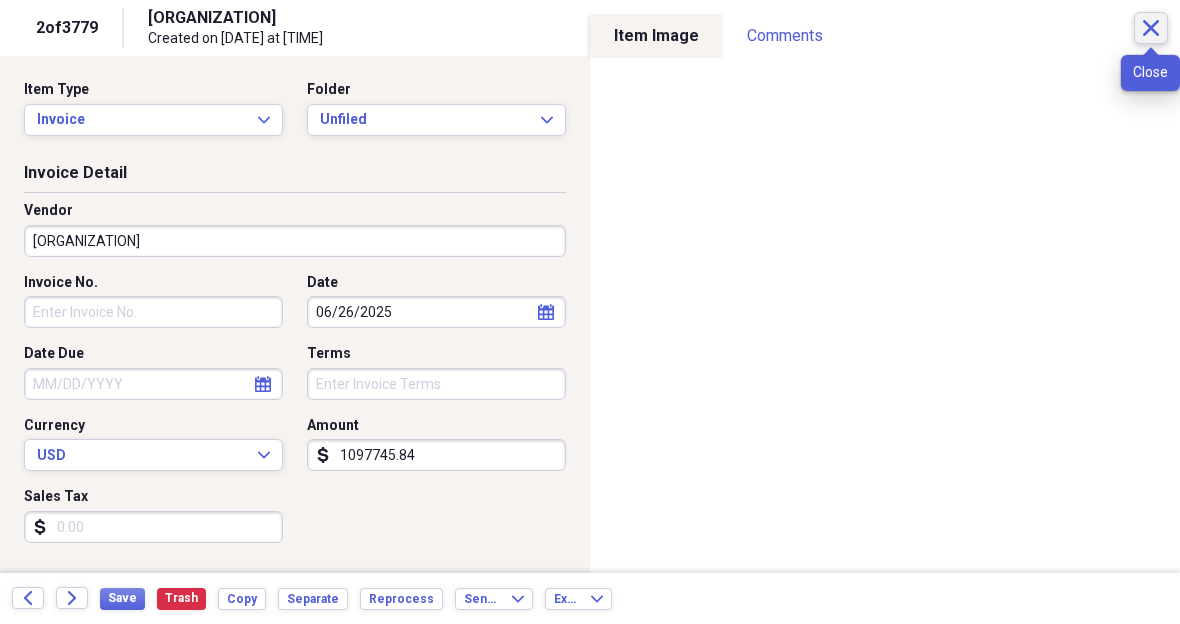 click 